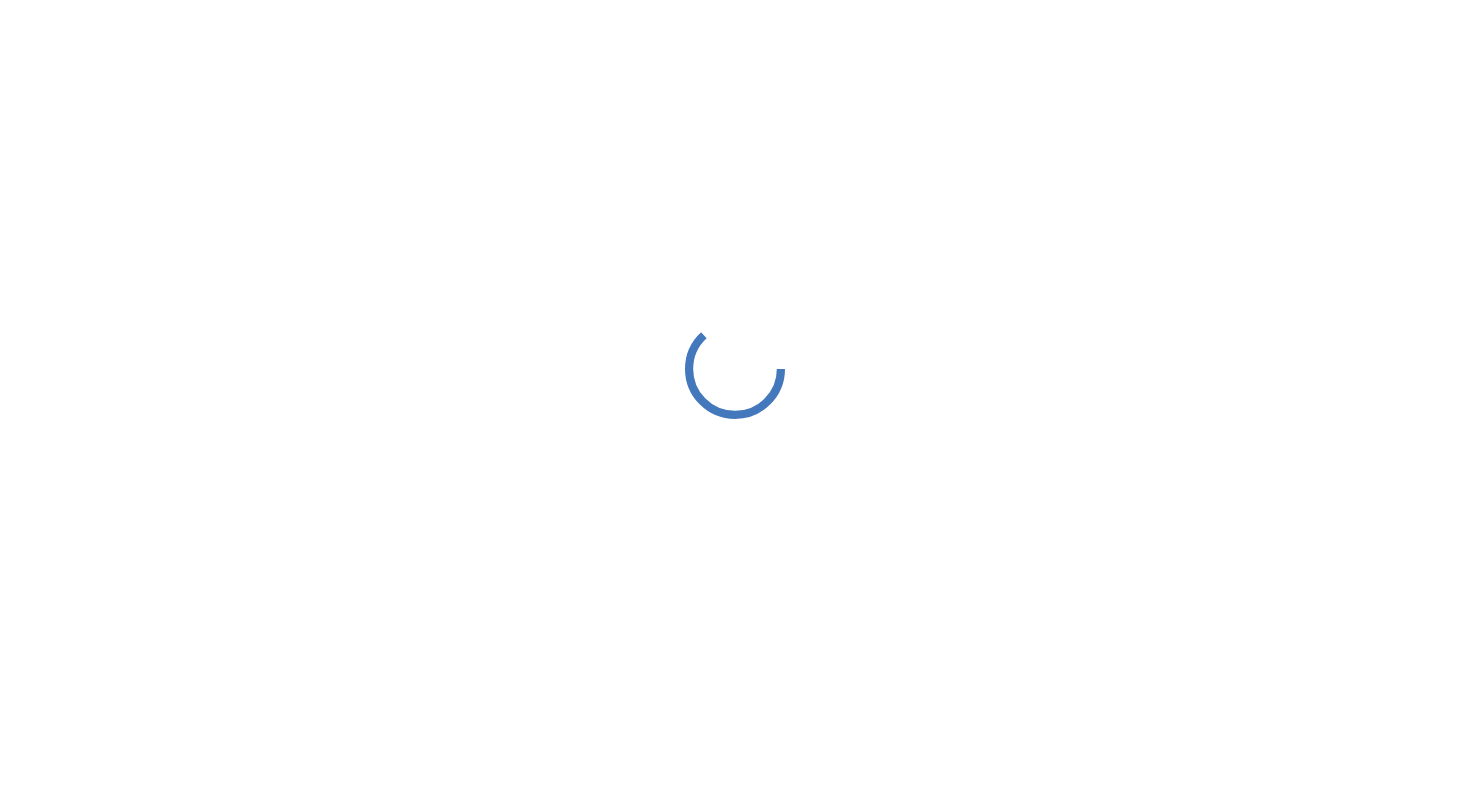 scroll, scrollTop: 0, scrollLeft: 0, axis: both 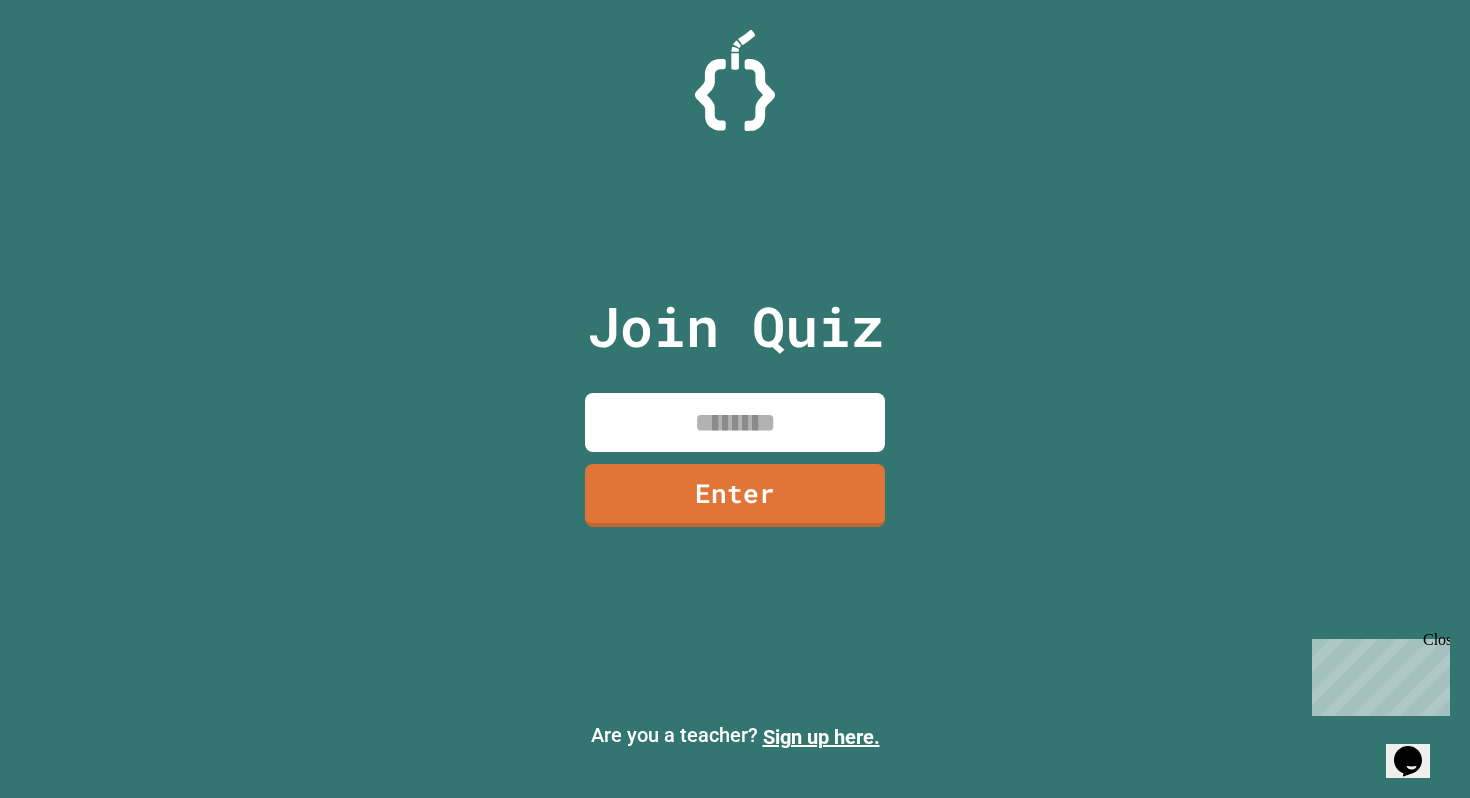 click at bounding box center [735, 422] 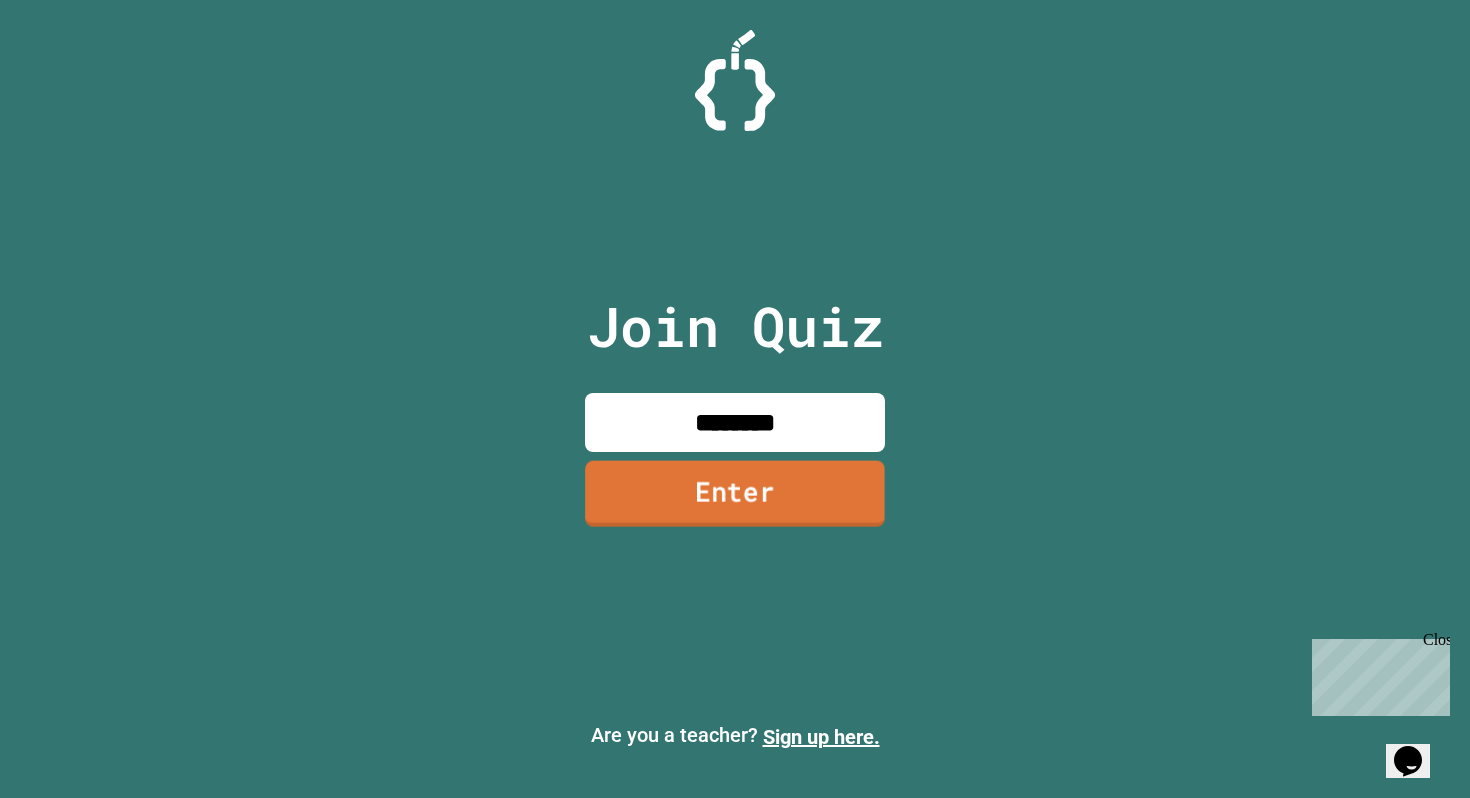 type on "********" 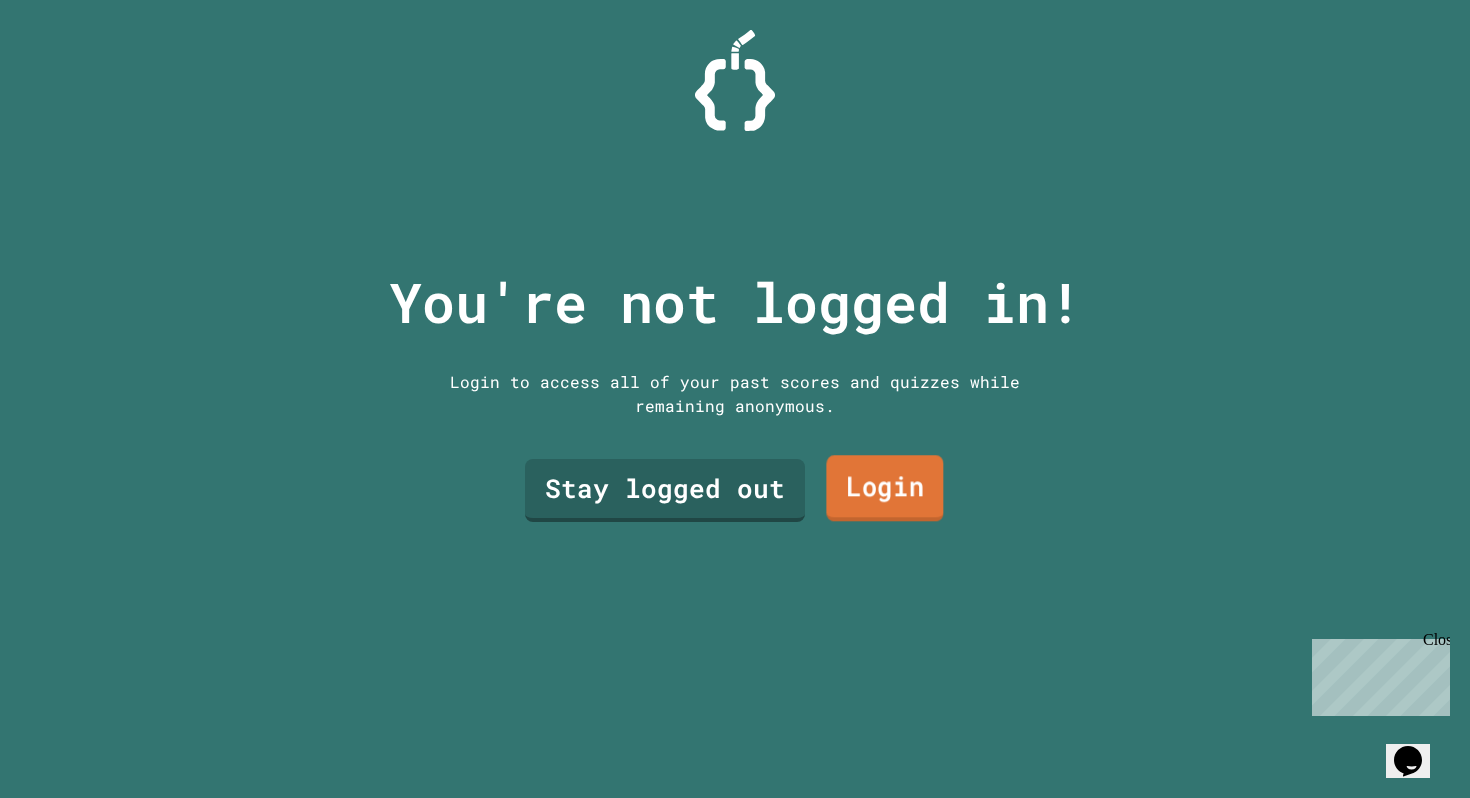 click on "Login" at bounding box center (884, 488) 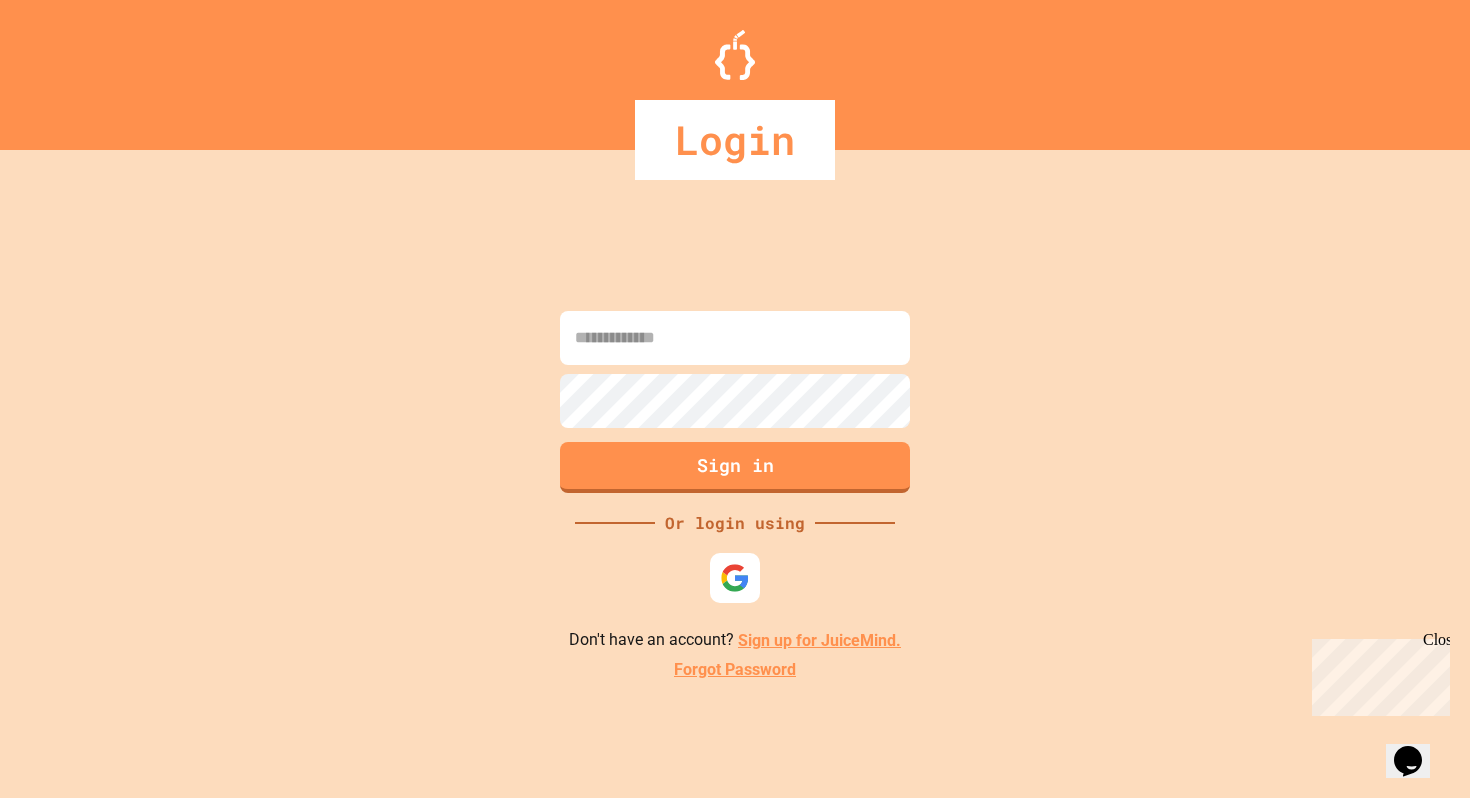 click at bounding box center (735, 338) 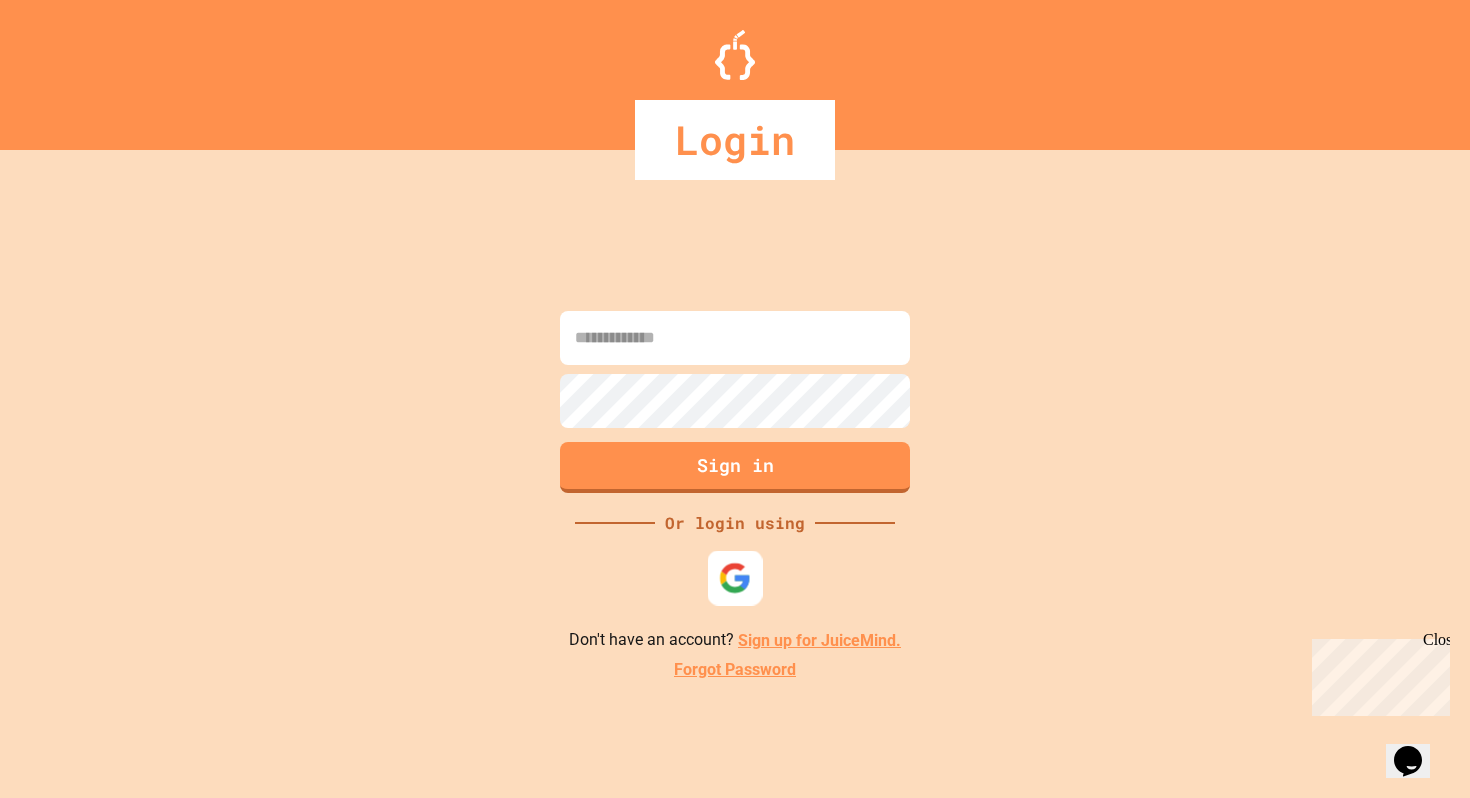 click at bounding box center (735, 578) 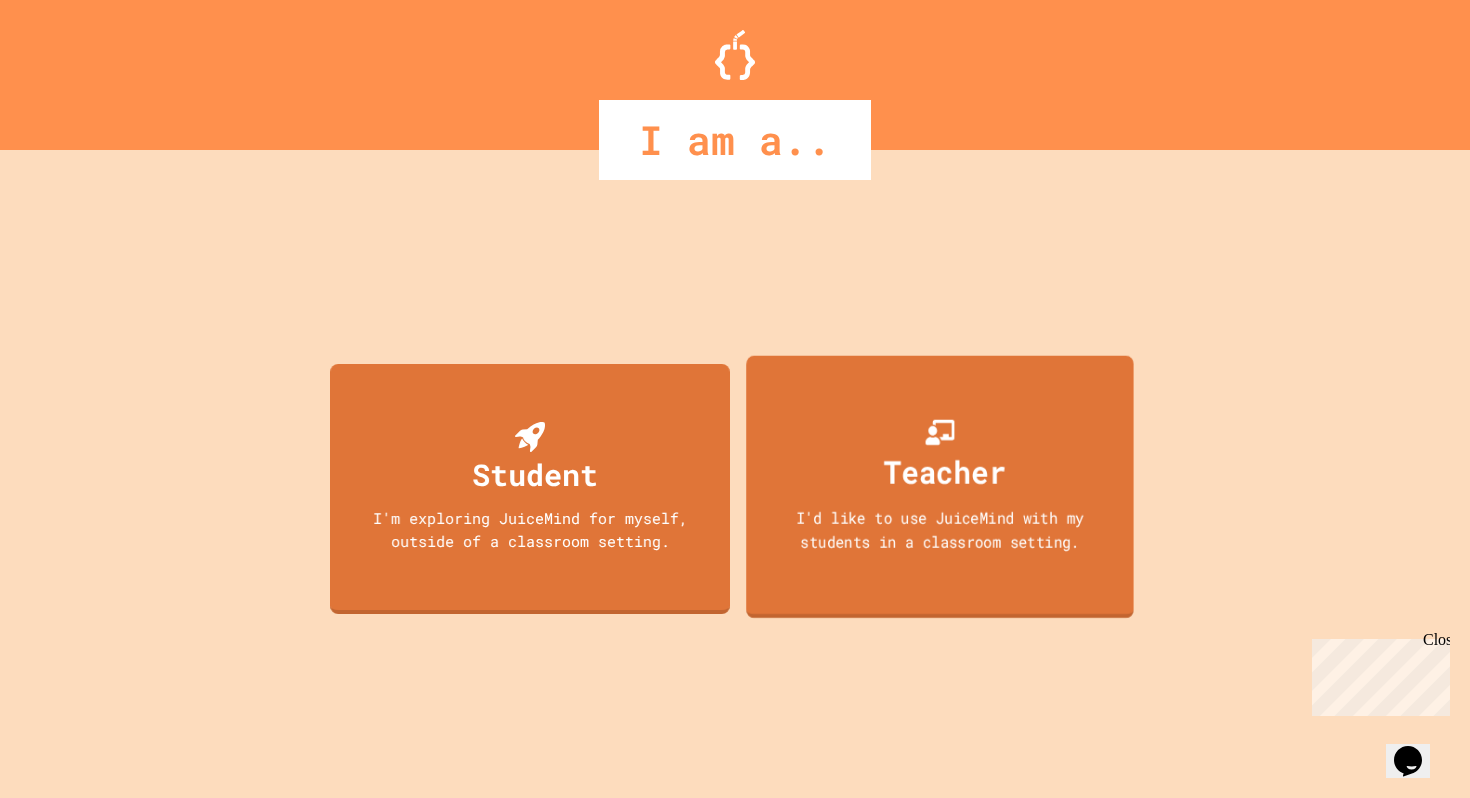 click on "I'd like to use JuiceMind with my students in a classroom setting." at bounding box center [940, 529] 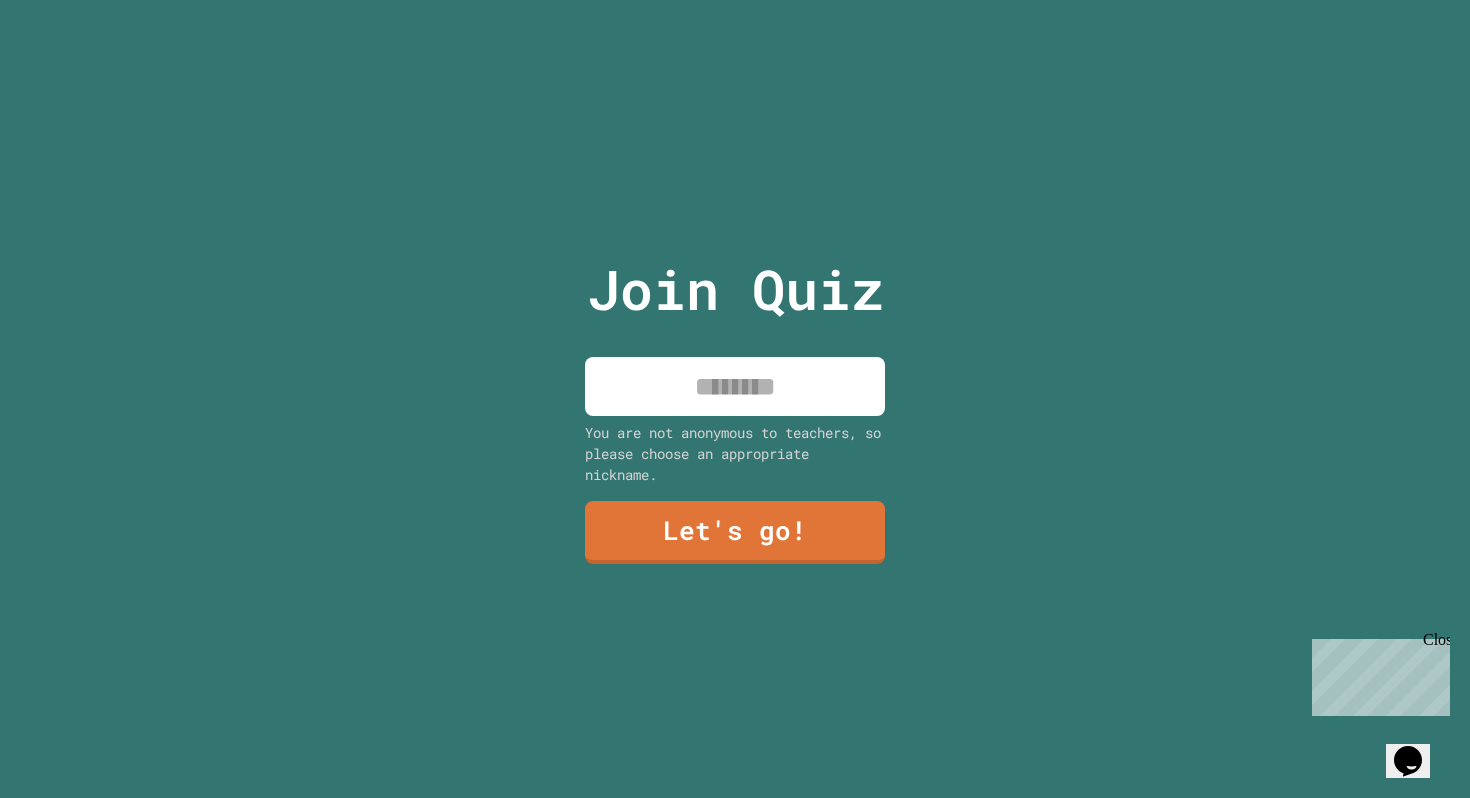 click at bounding box center (735, 386) 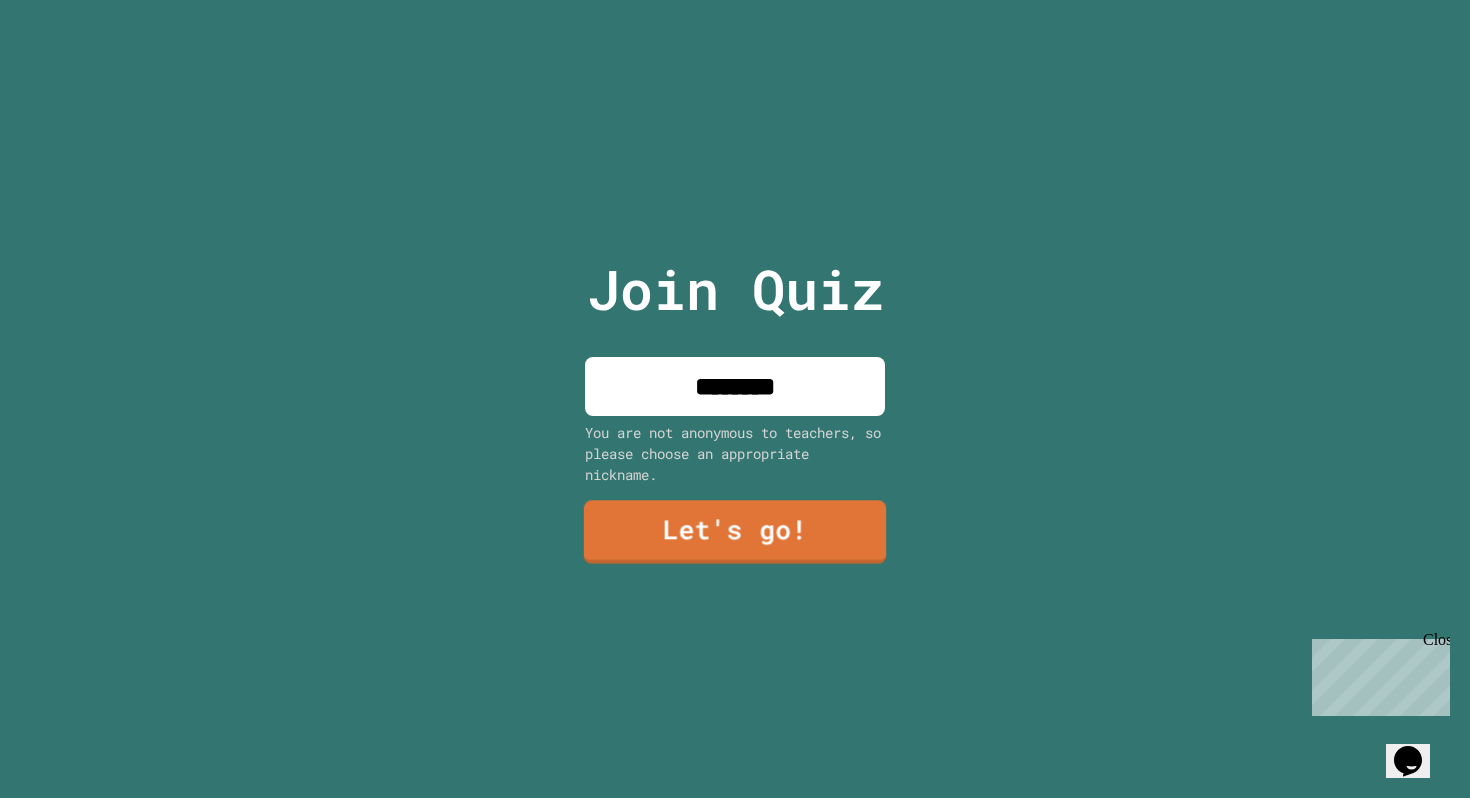 type on "********" 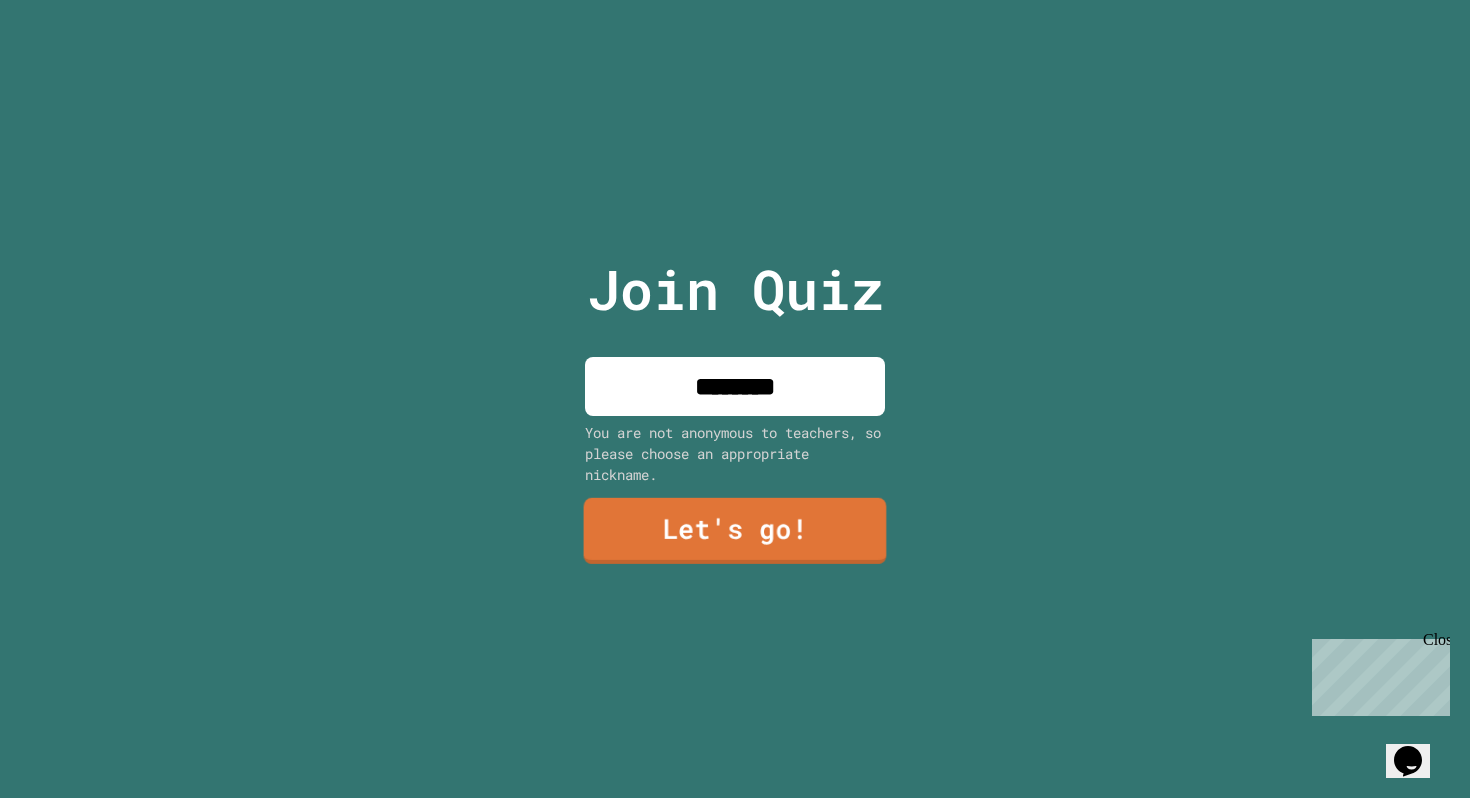 click on "Let's go!" at bounding box center [735, 531] 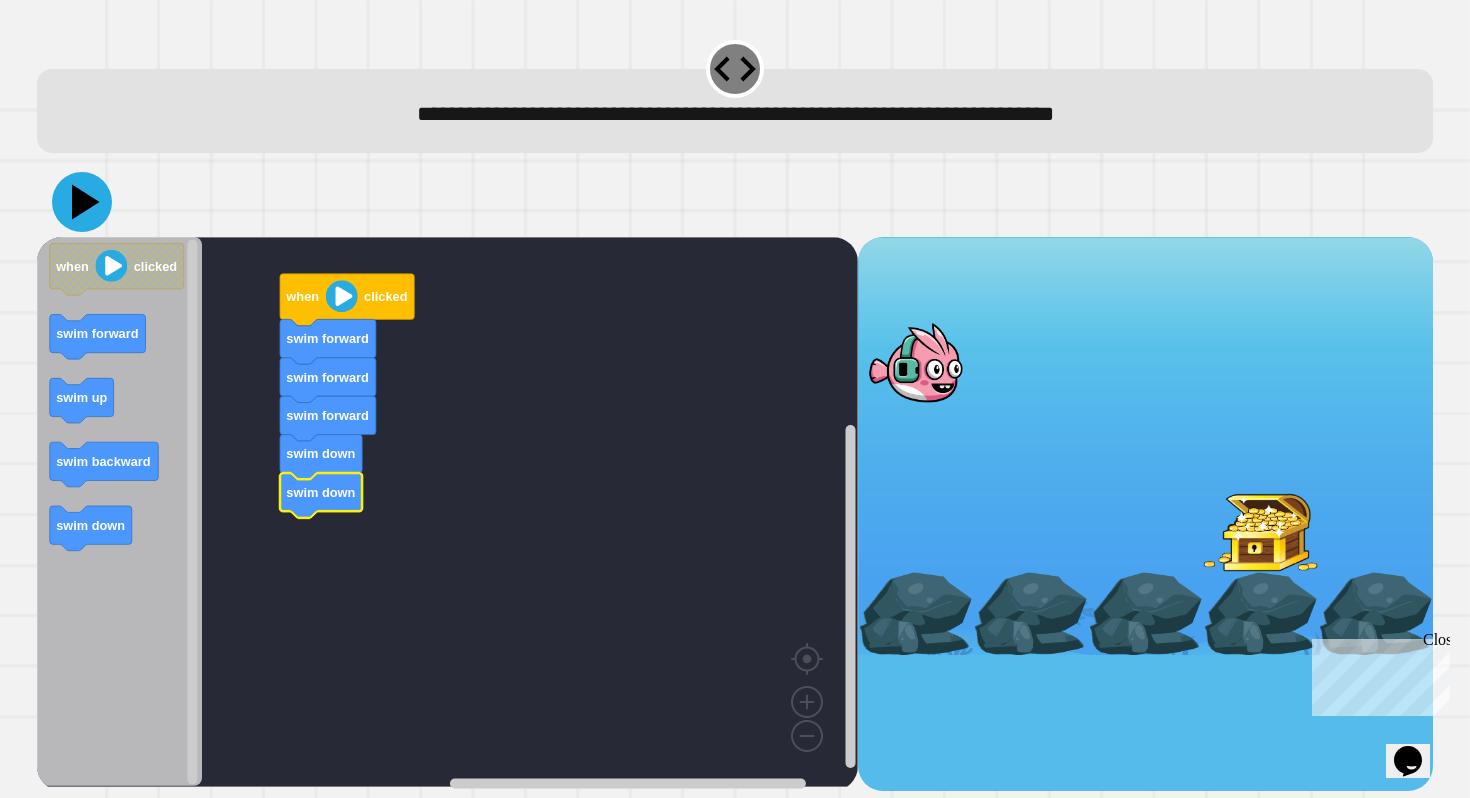 click 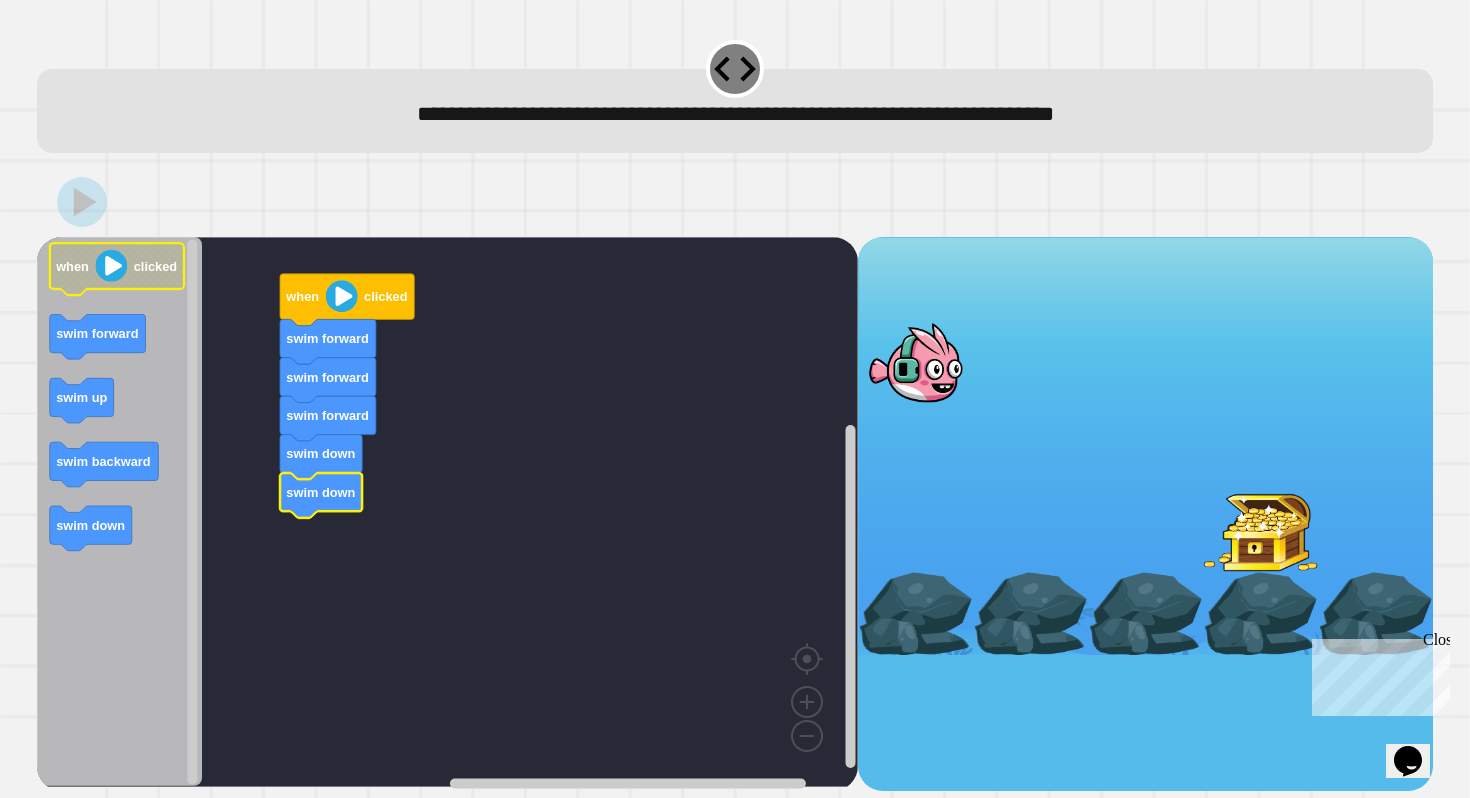 click 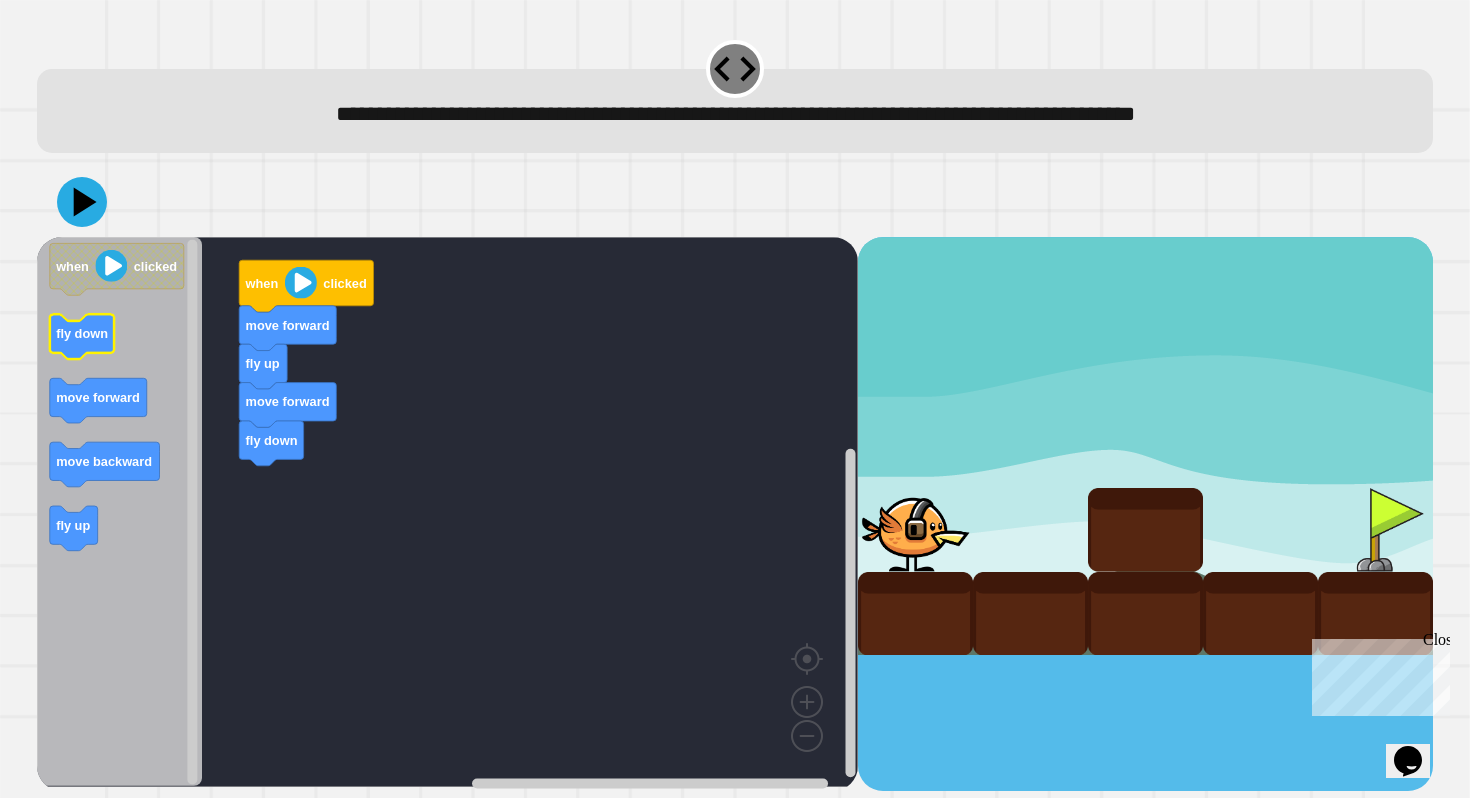 click on "fly down" 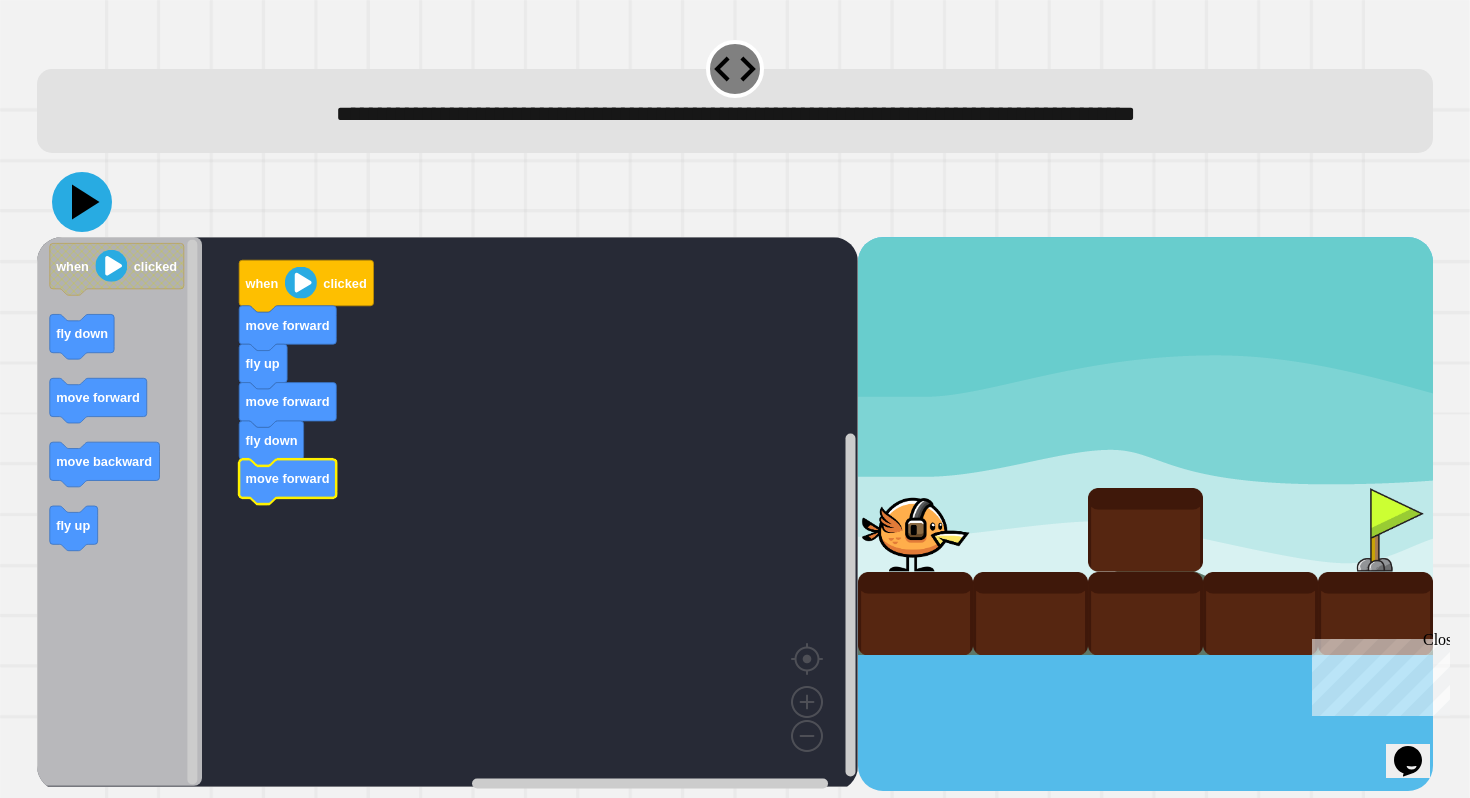 click 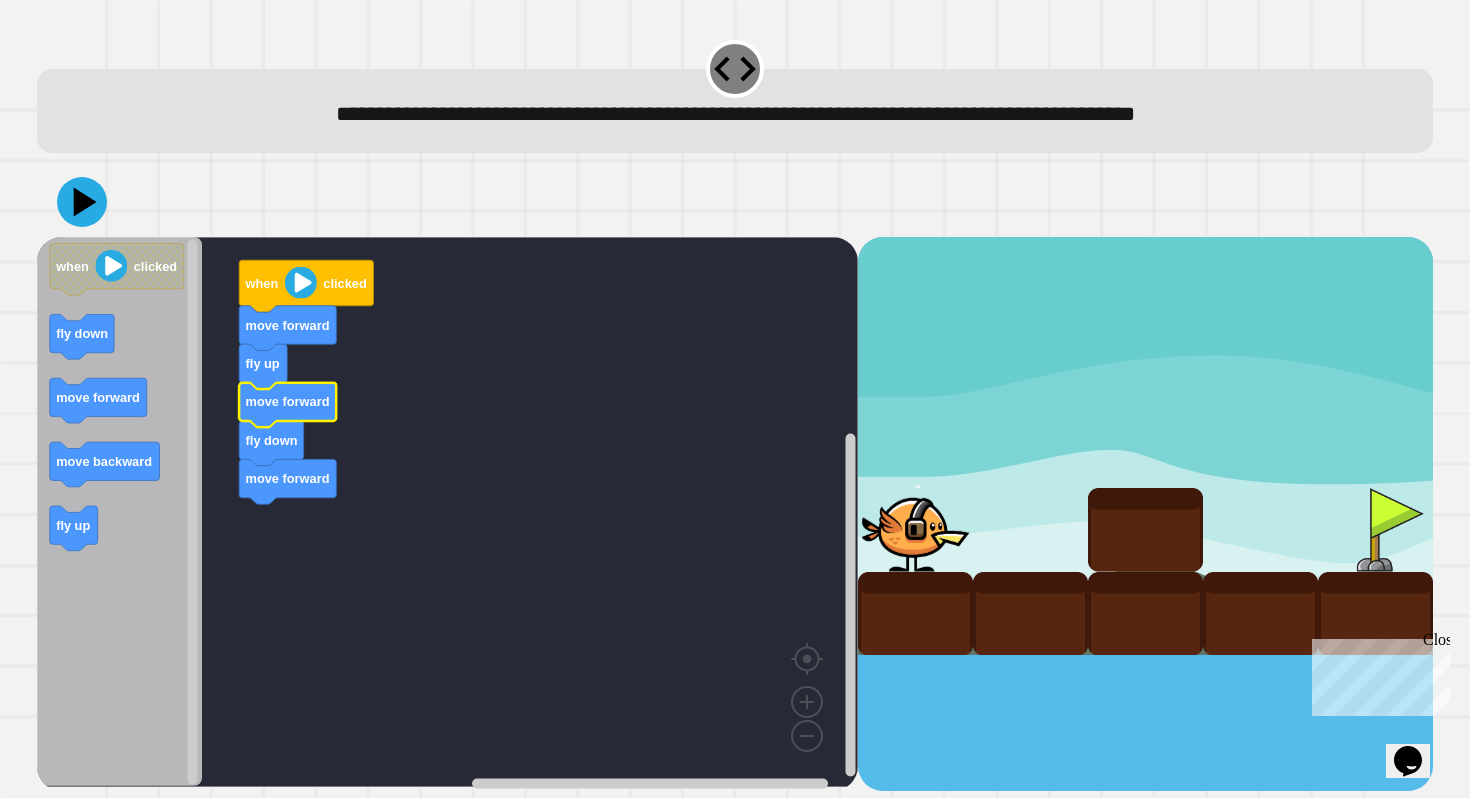 click 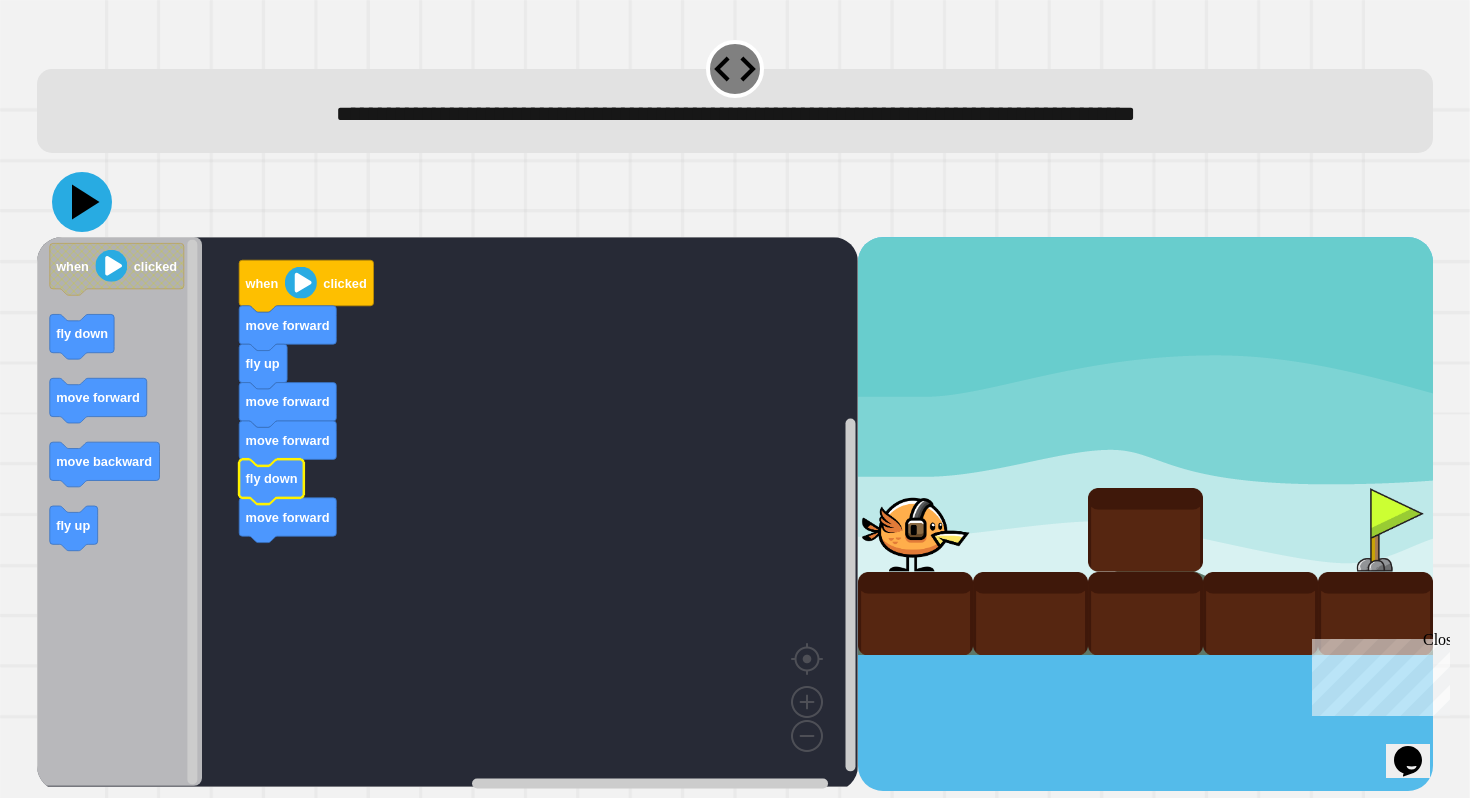 click 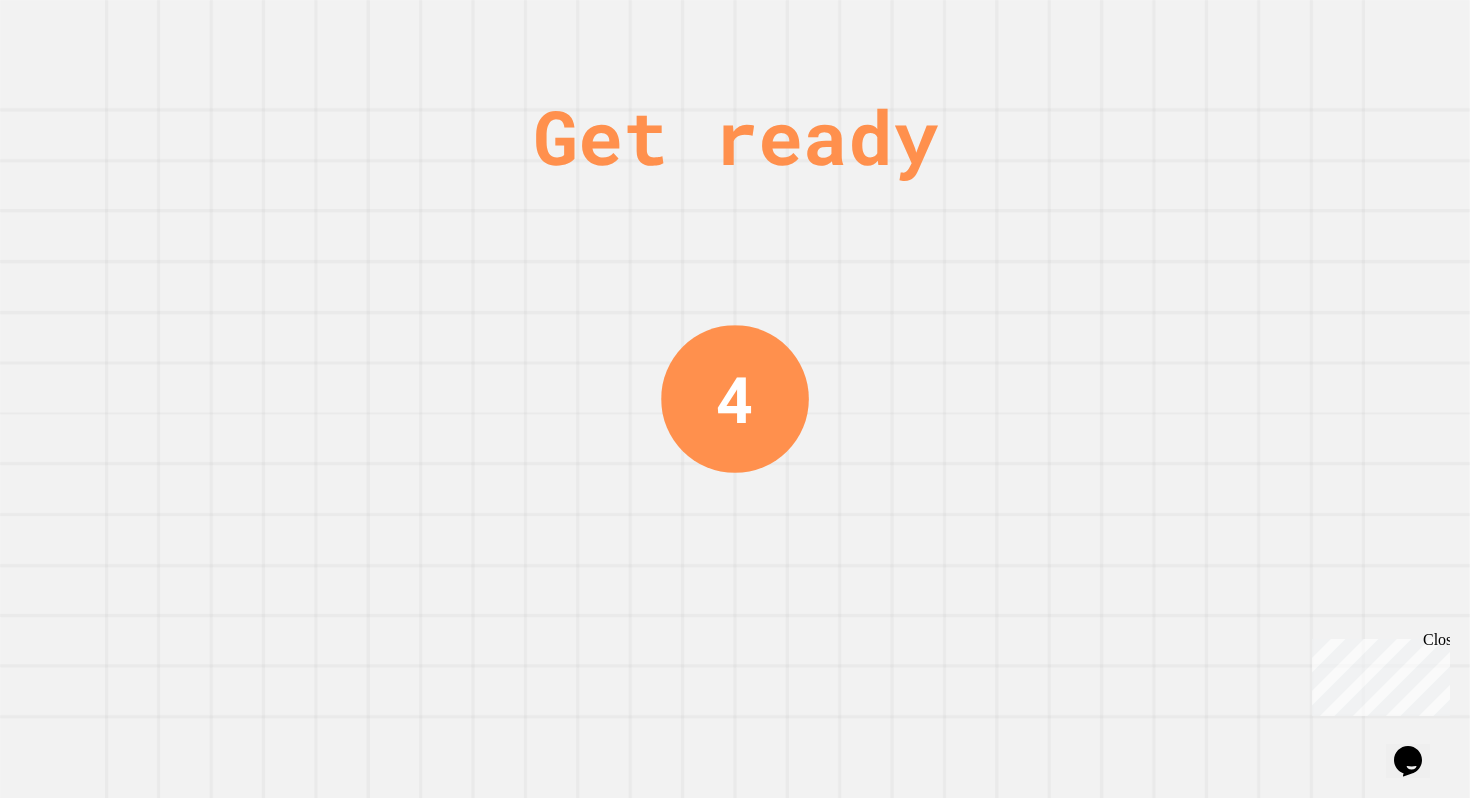scroll, scrollTop: 0, scrollLeft: 0, axis: both 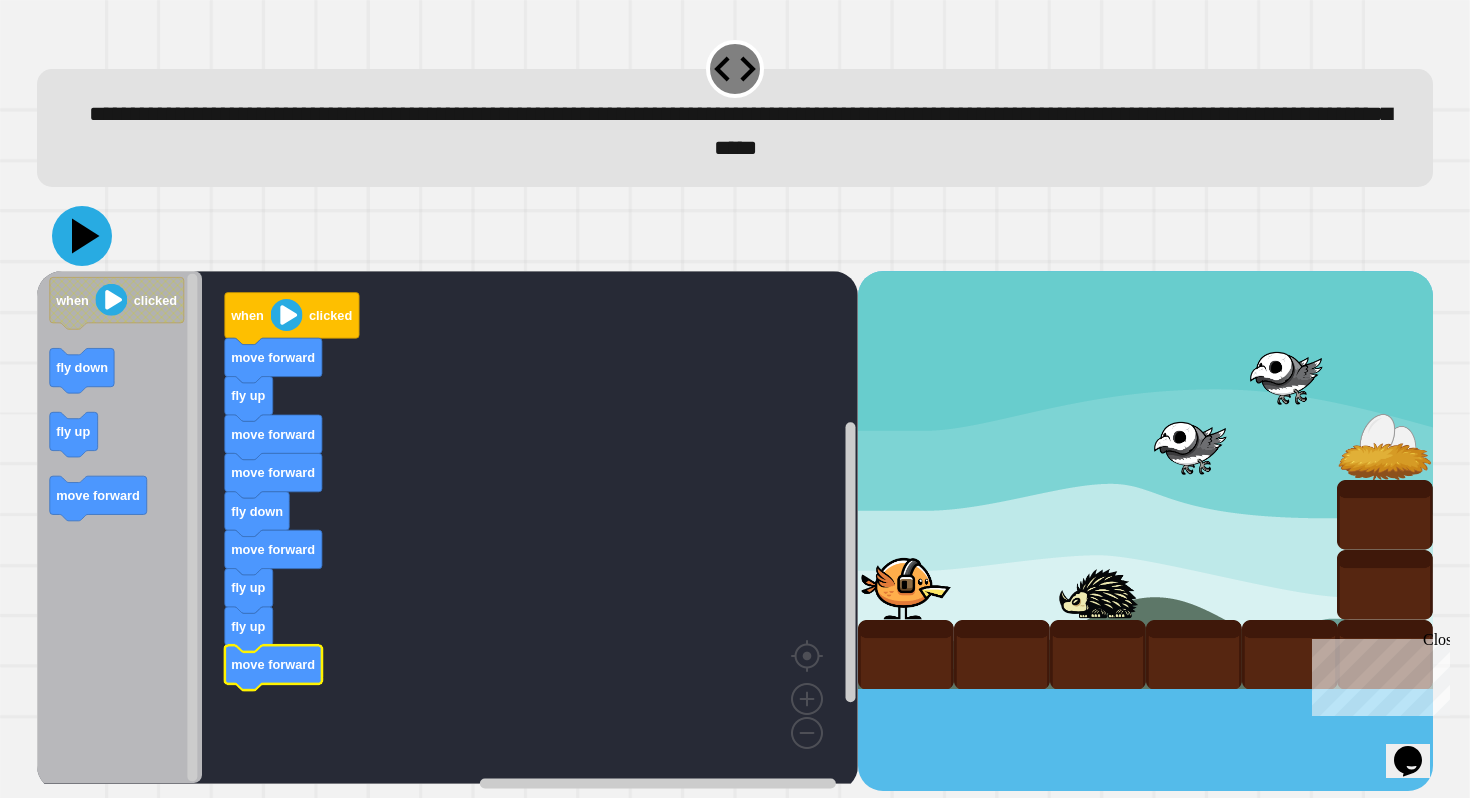 click 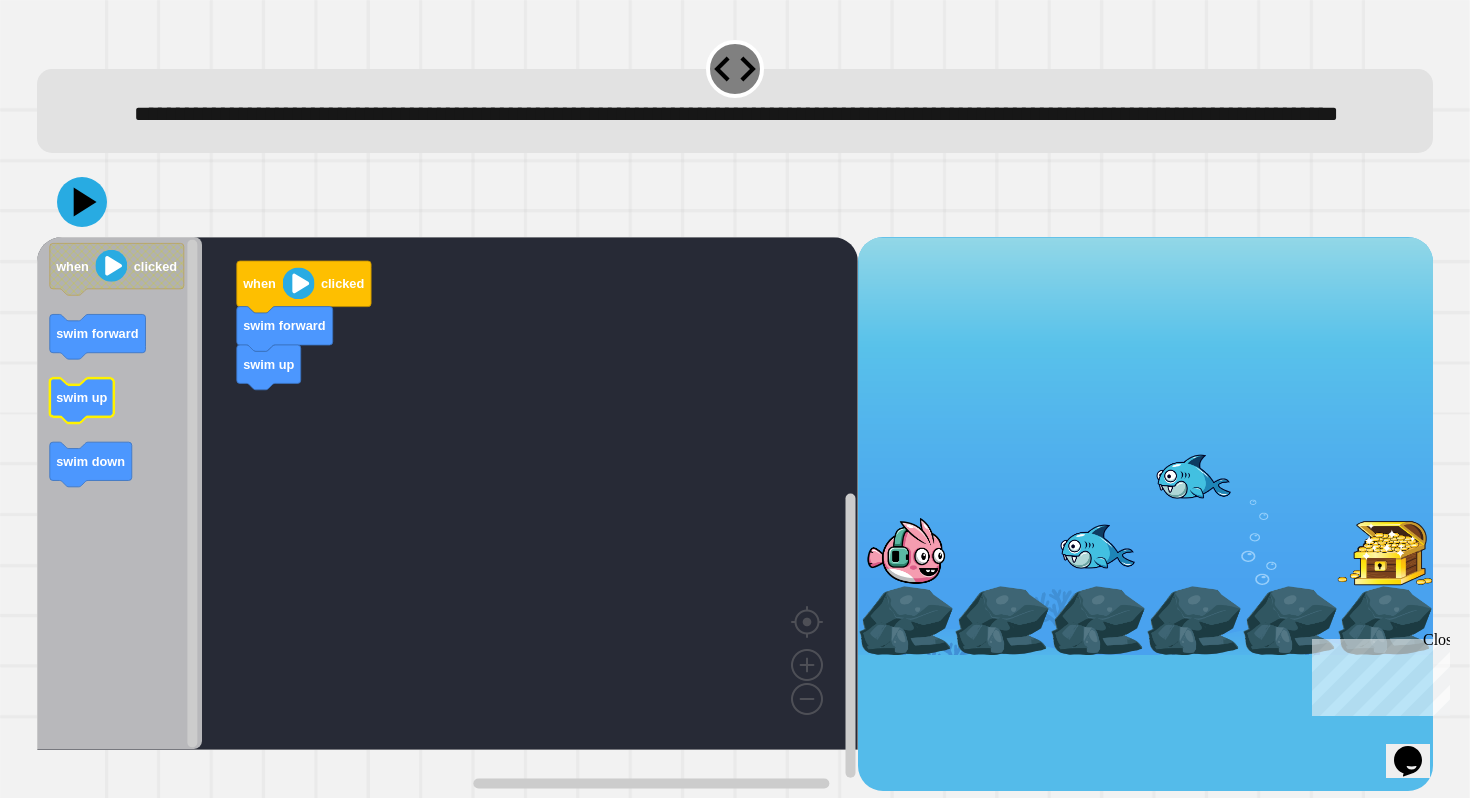 click on "swim up" 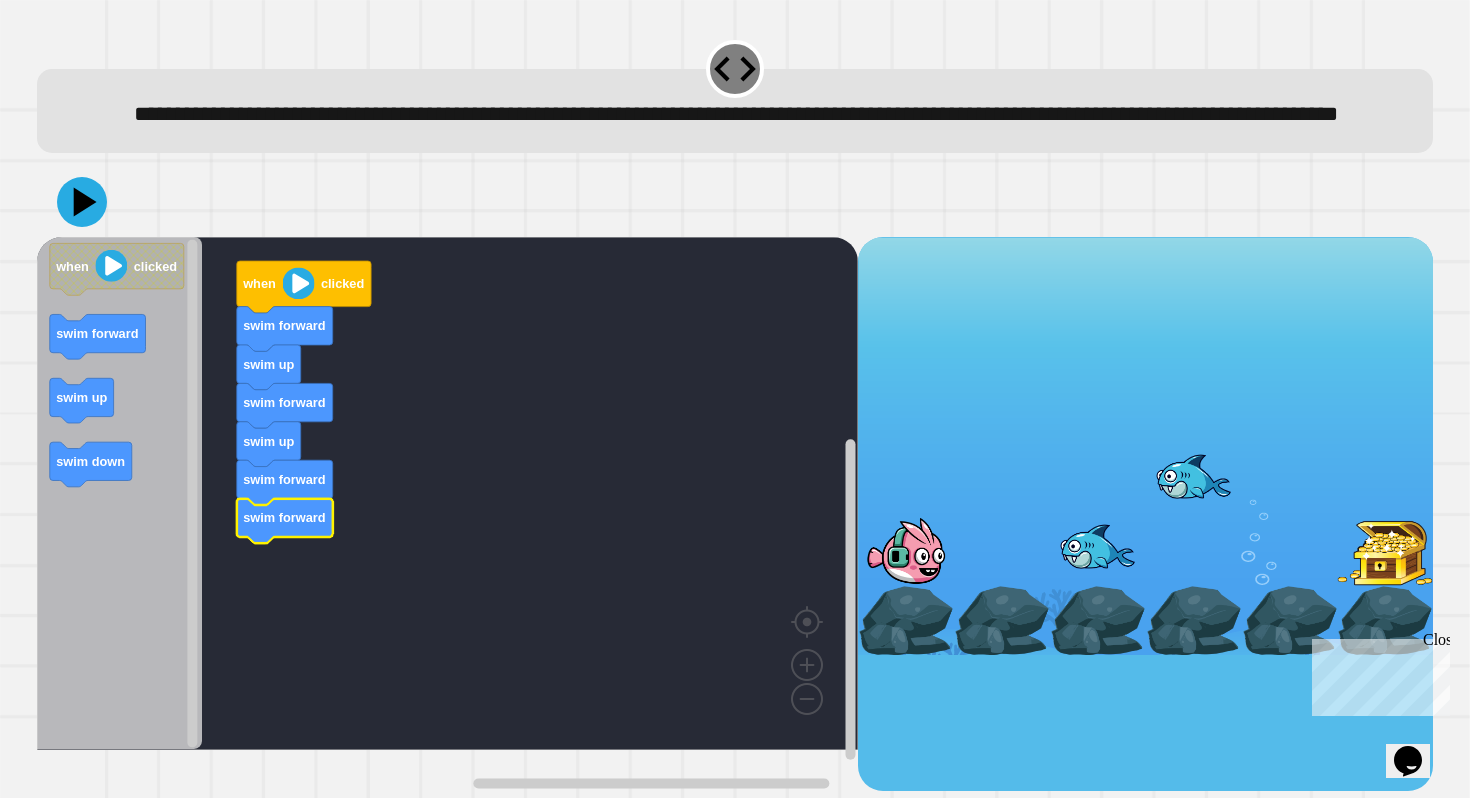 click at bounding box center [2394, 517] 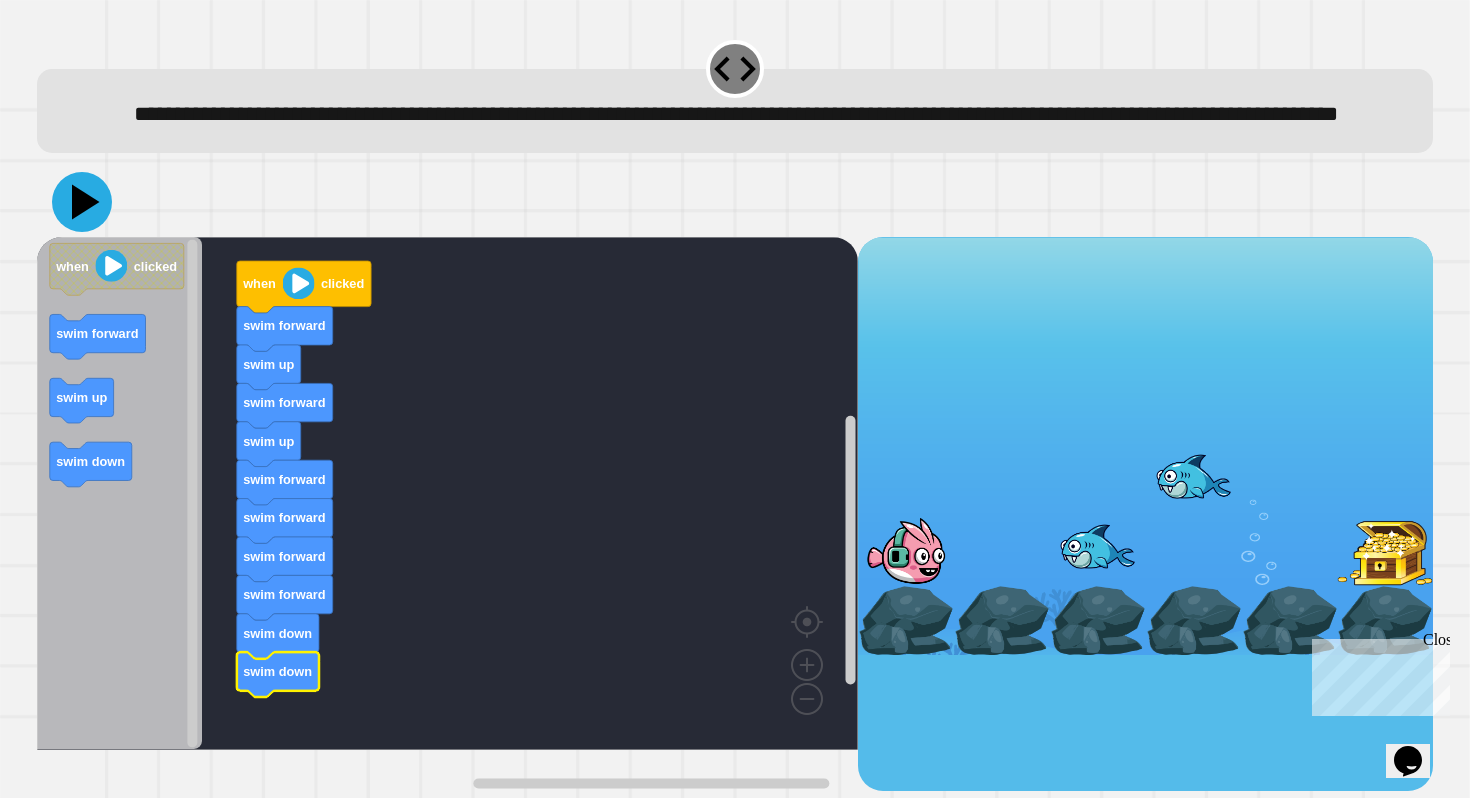 click 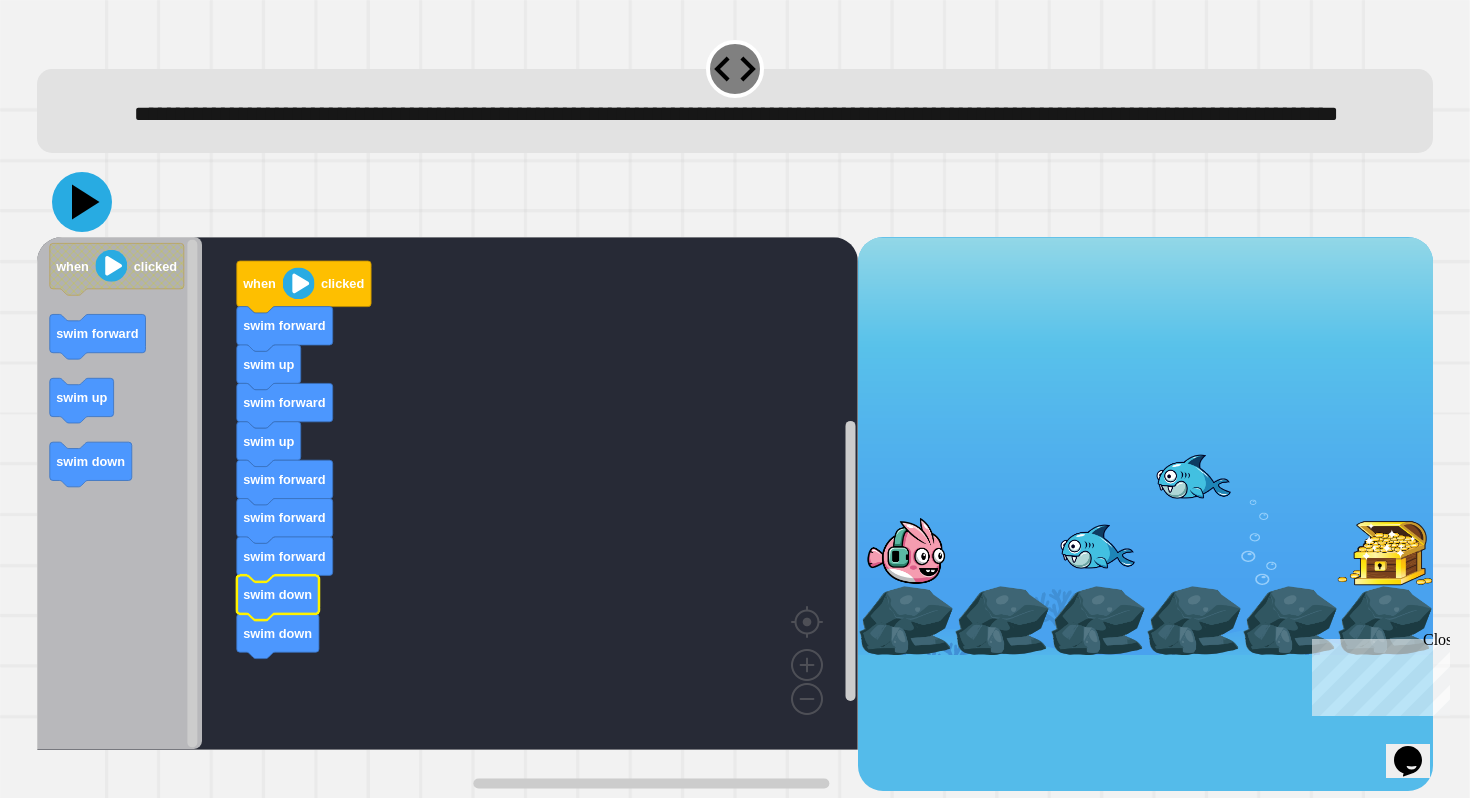 click 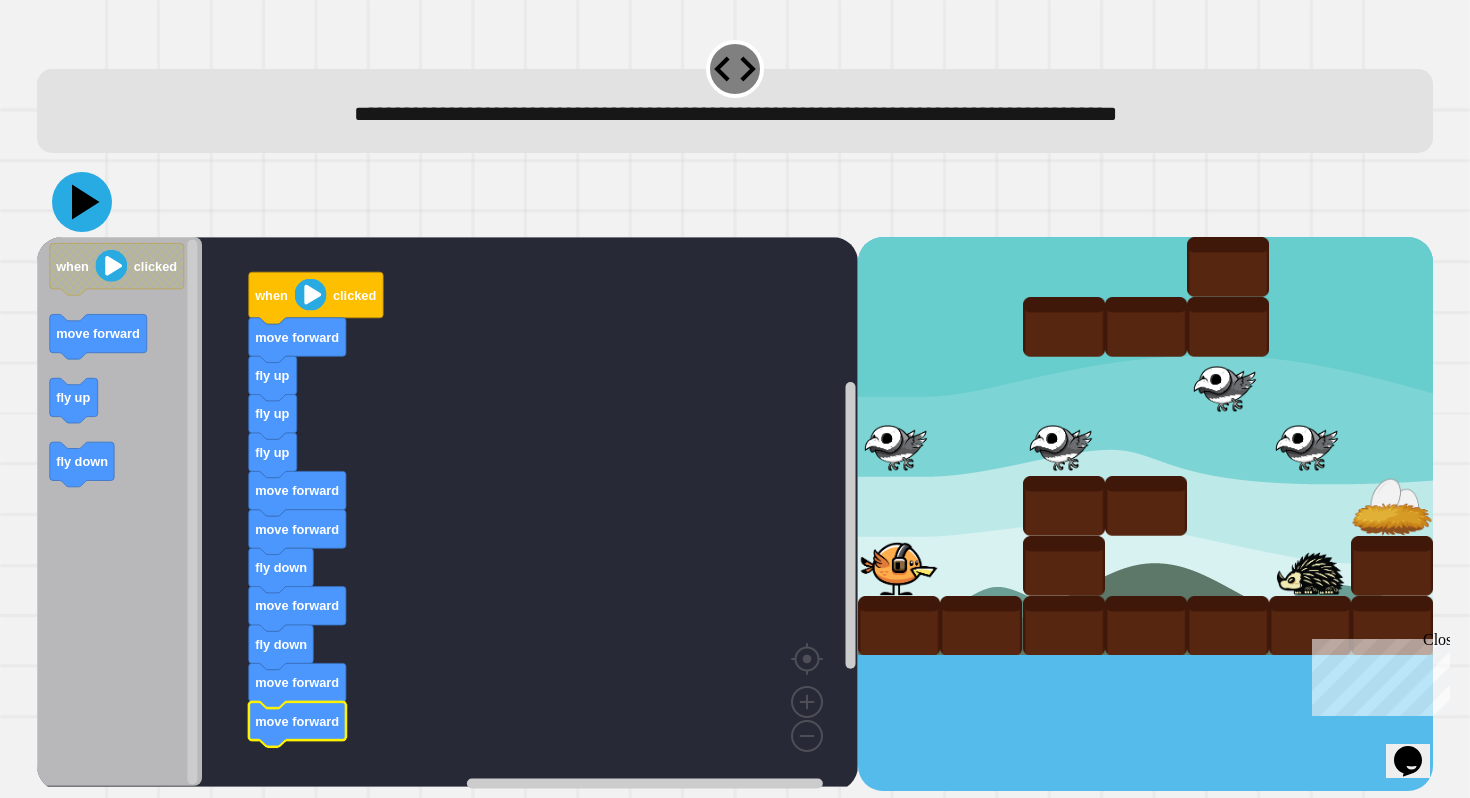 click 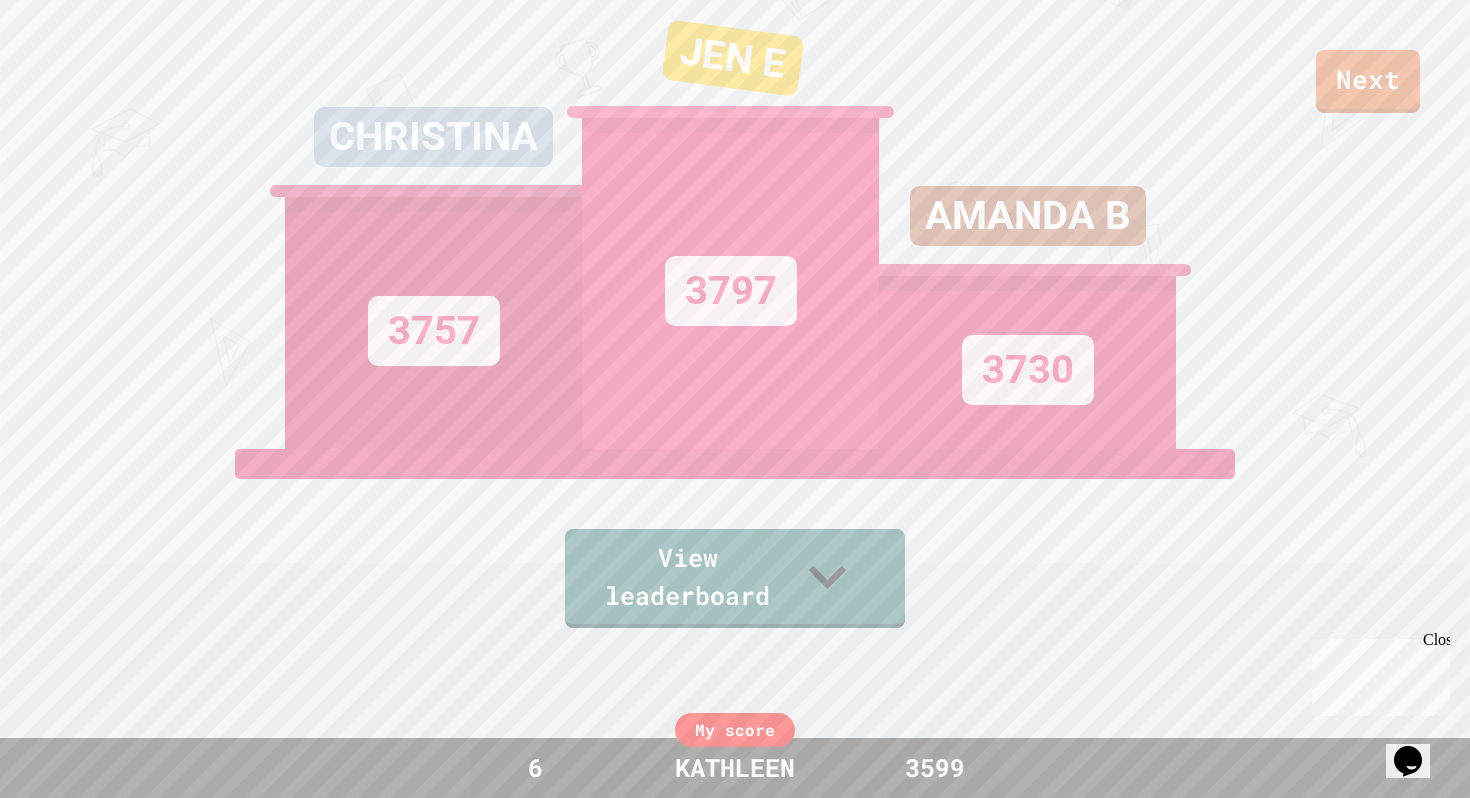 scroll, scrollTop: 113, scrollLeft: 0, axis: vertical 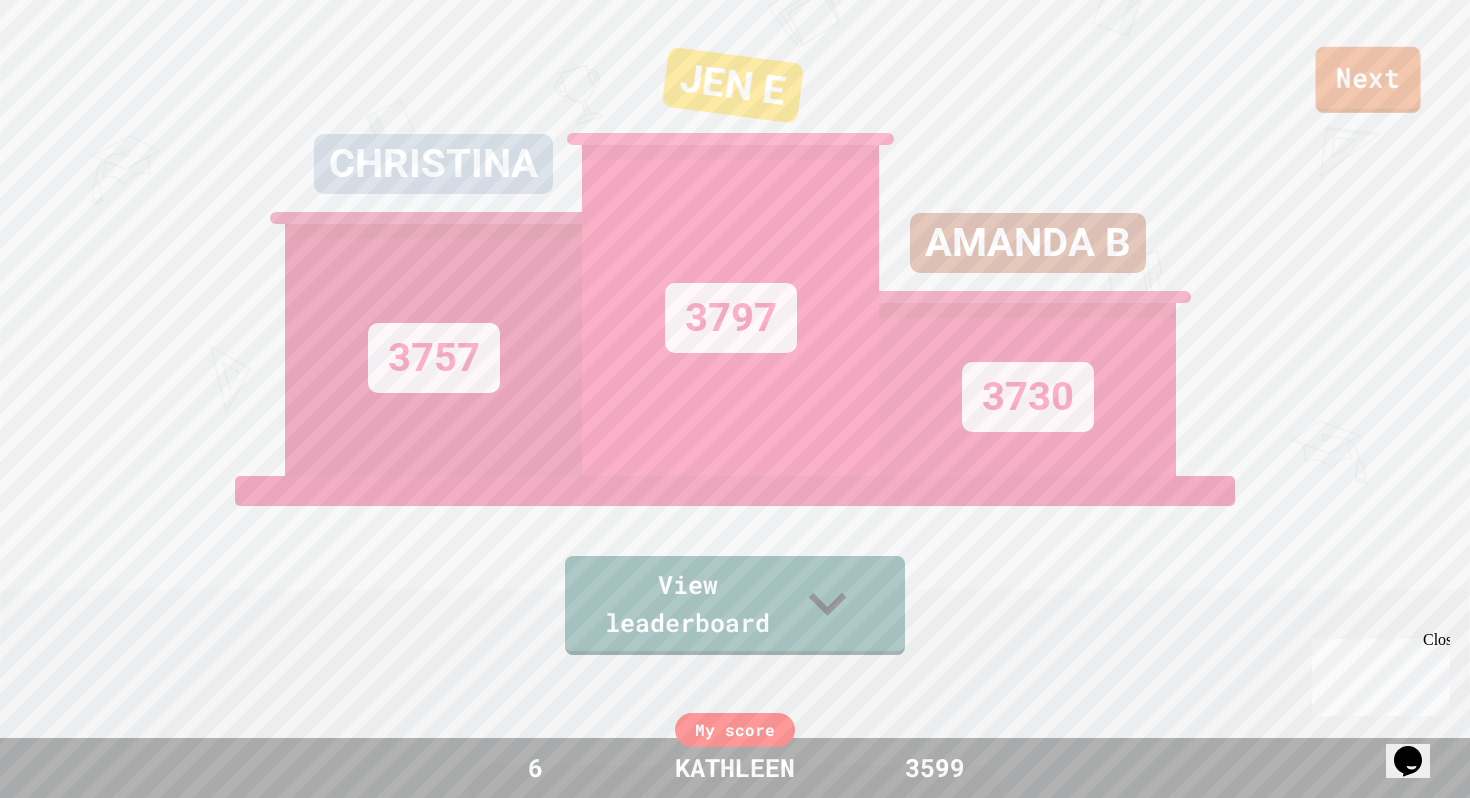 click on "Next" at bounding box center [1368, 80] 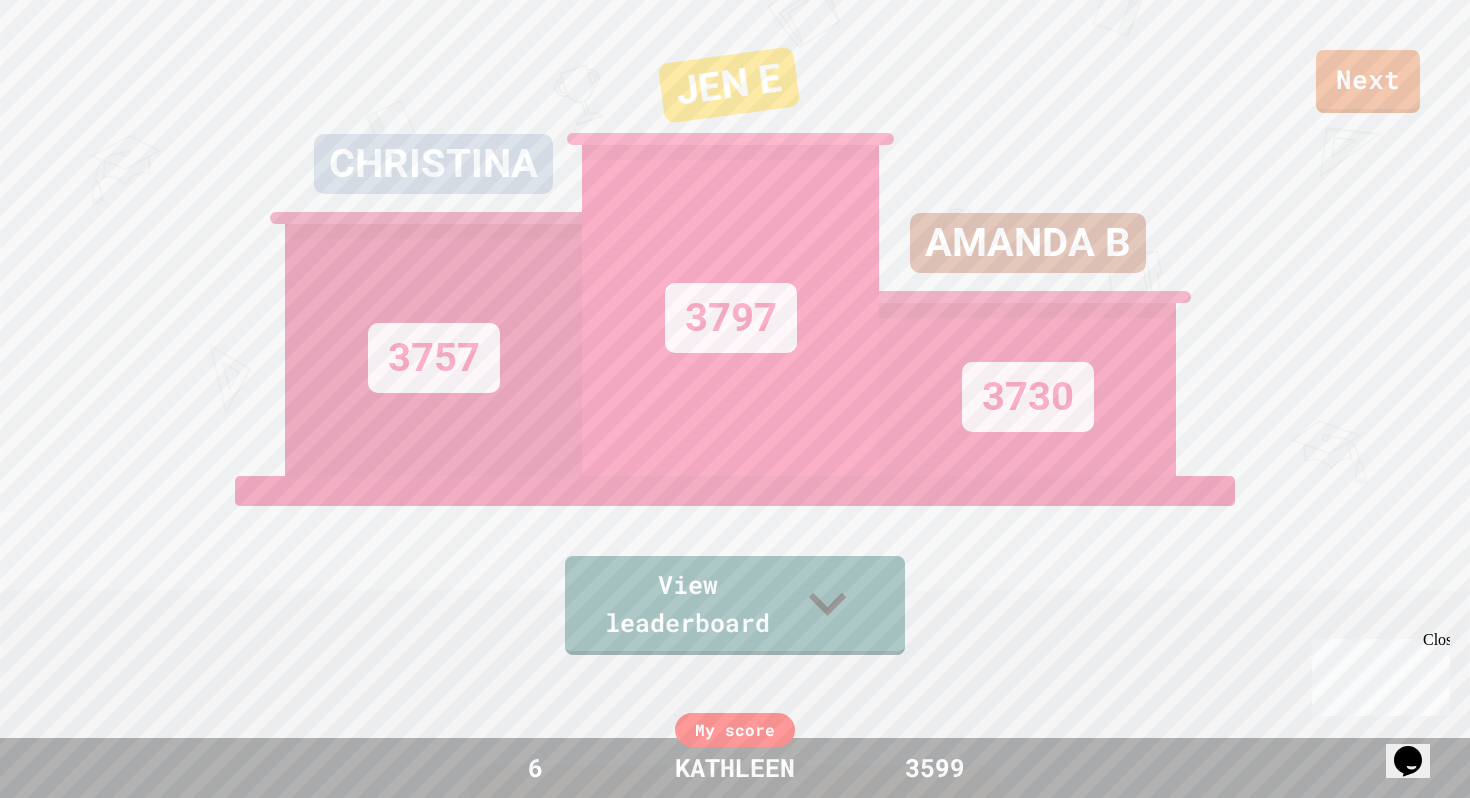 click on "Submit" at bounding box center [735, 3591] 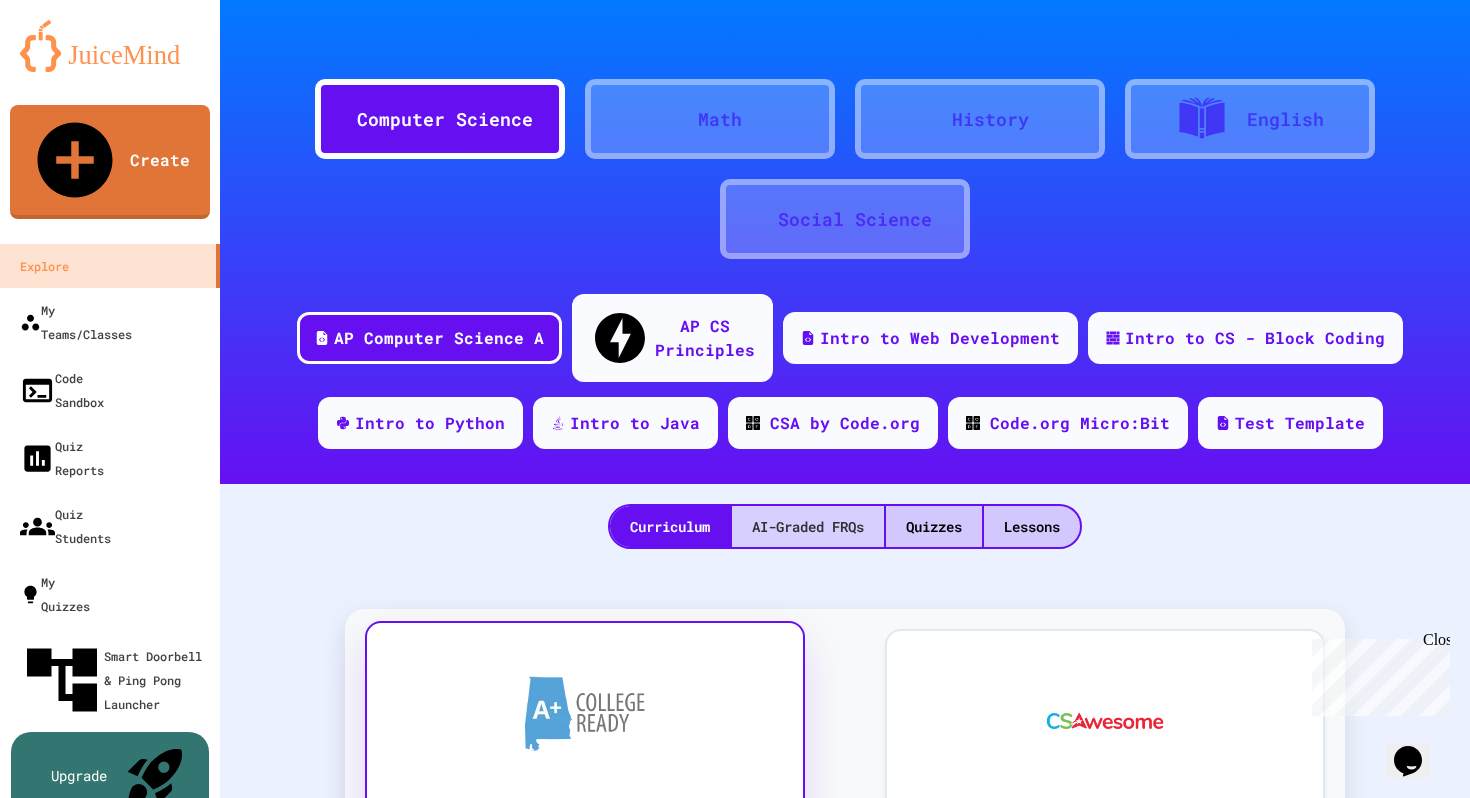 scroll, scrollTop: 0, scrollLeft: 0, axis: both 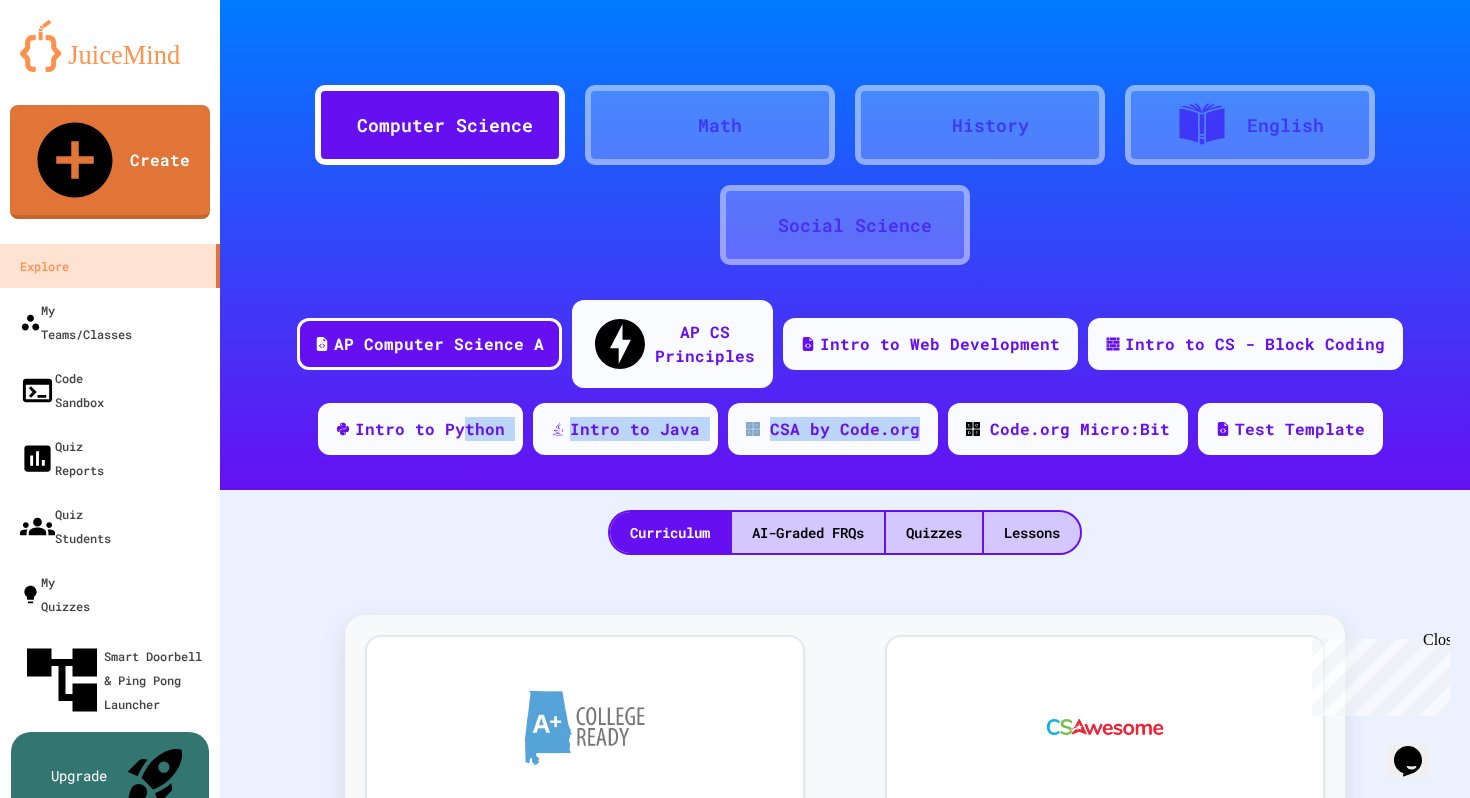 drag, startPoint x: 480, startPoint y: 397, endPoint x: 795, endPoint y: 441, distance: 318.05817 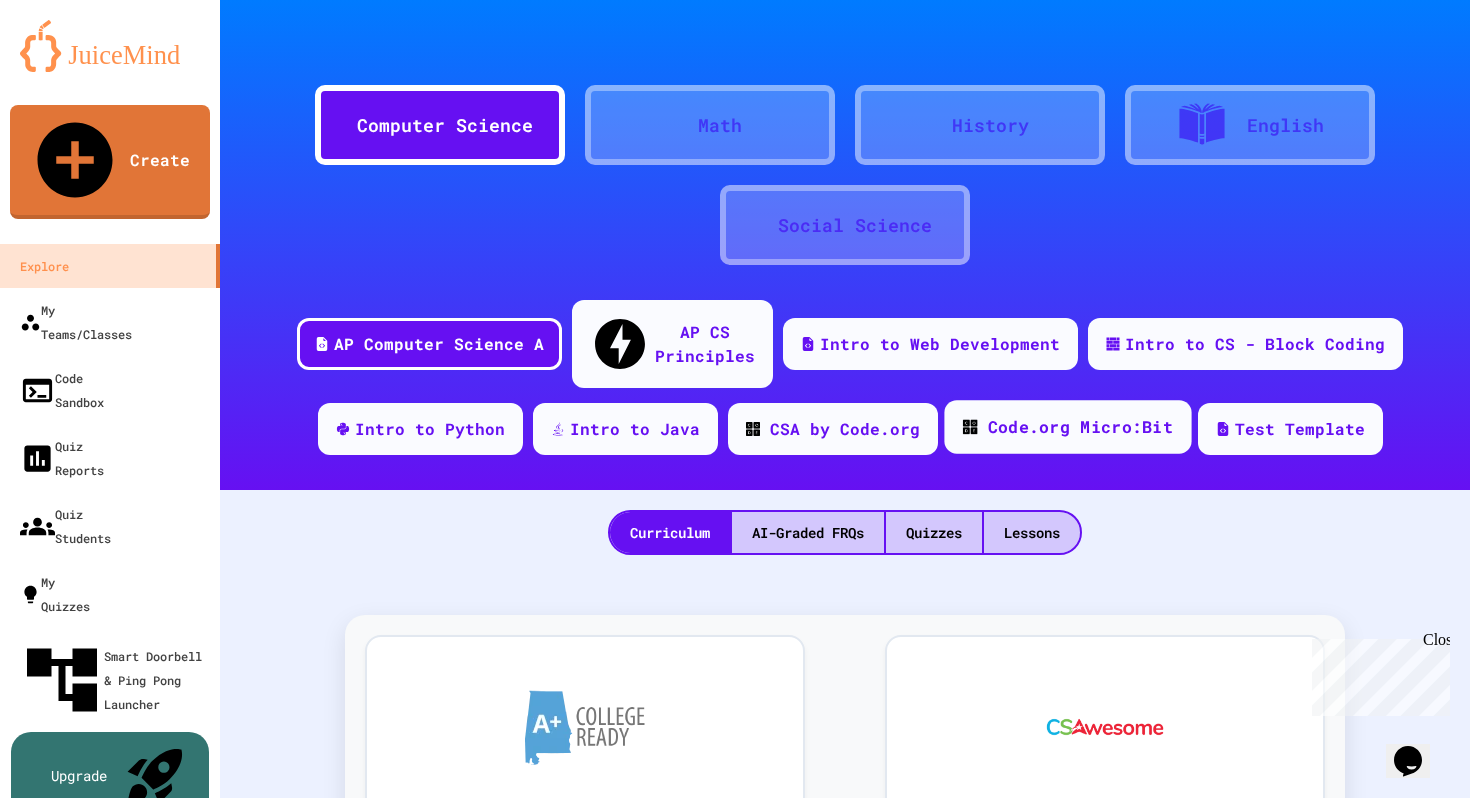 click on "Code.org Micro:Bit" at bounding box center [1079, 427] 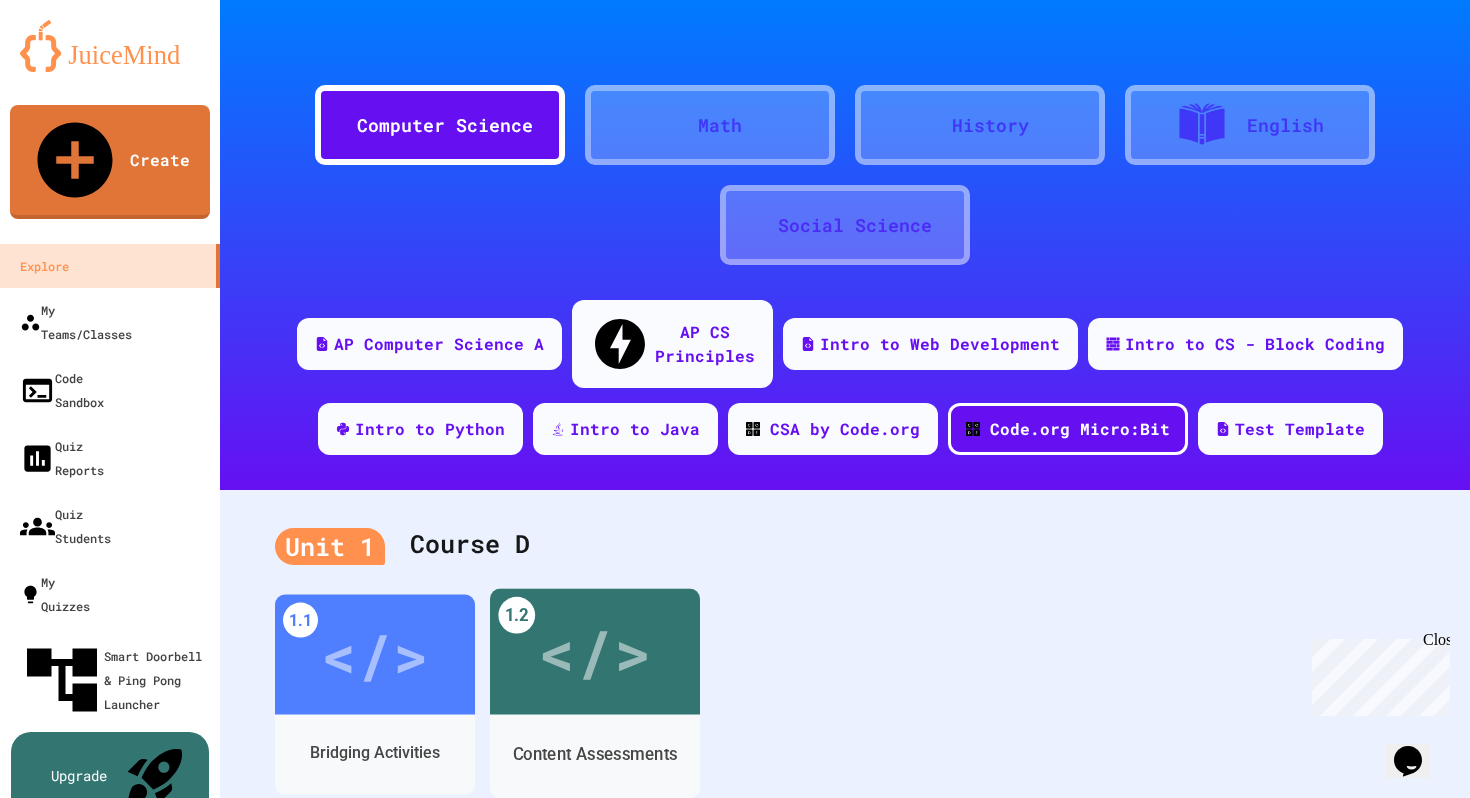 click on "</>" at bounding box center [595, 652] 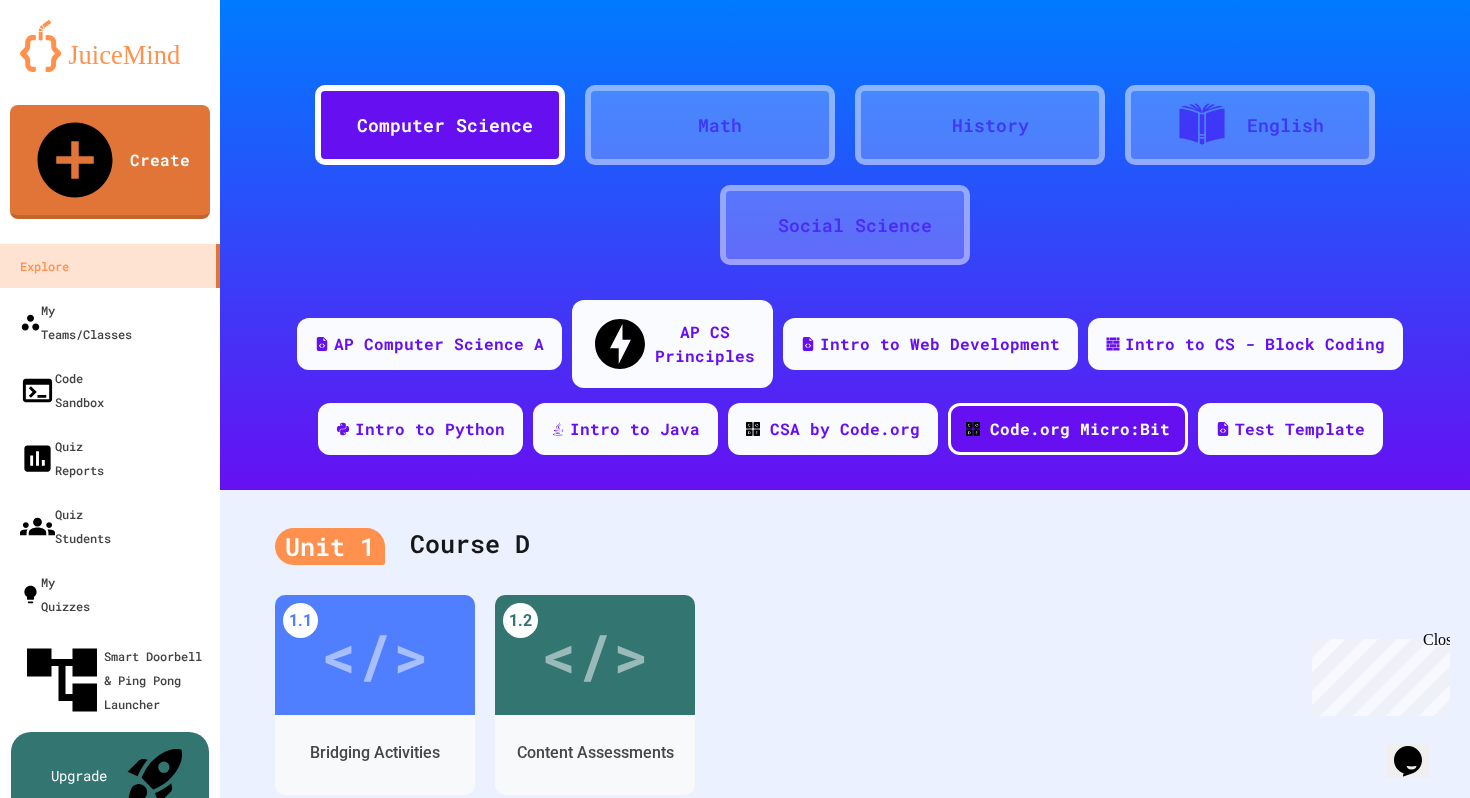 click on "Beginner" at bounding box center [505, 1081] 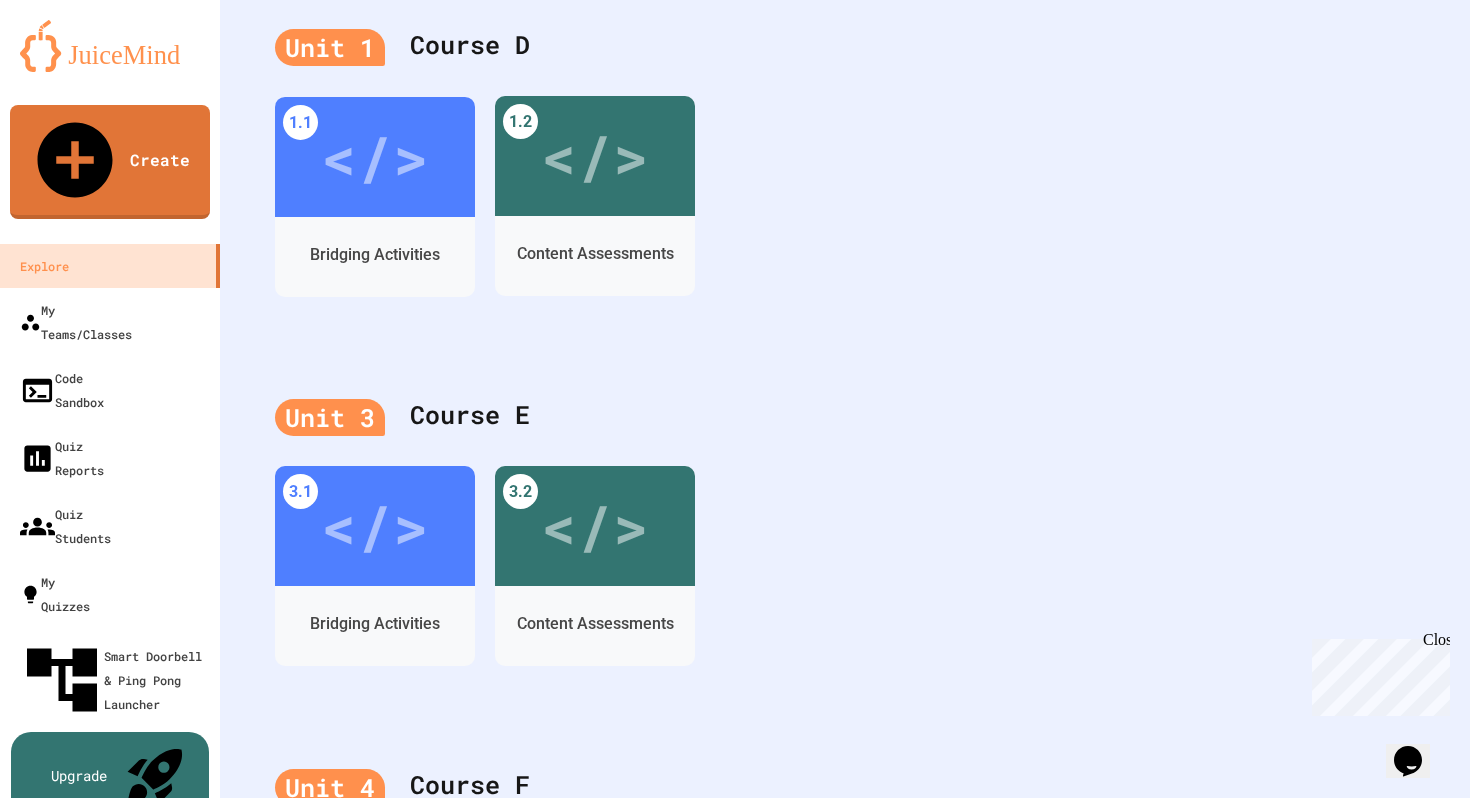 scroll, scrollTop: 766, scrollLeft: 0, axis: vertical 